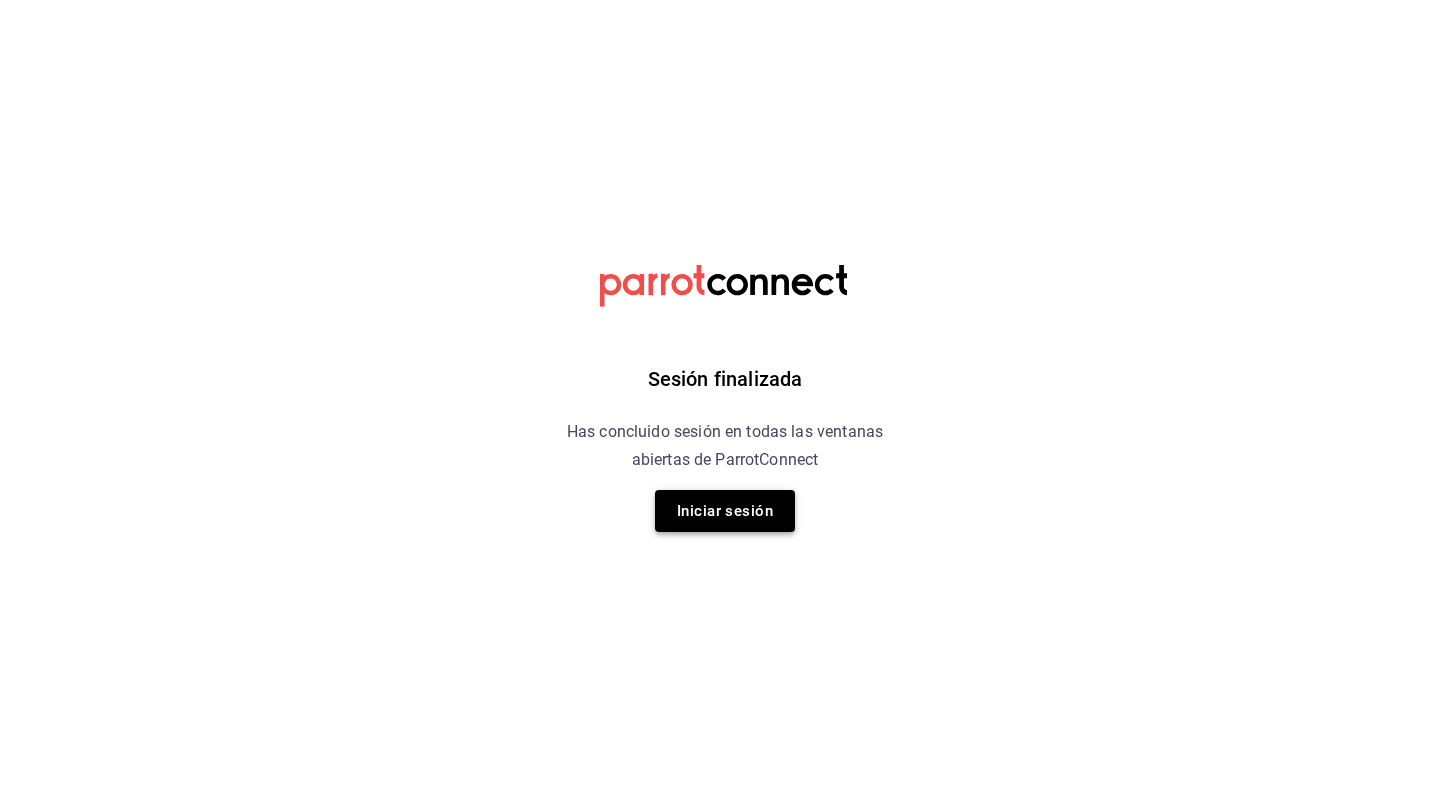 scroll, scrollTop: 0, scrollLeft: 0, axis: both 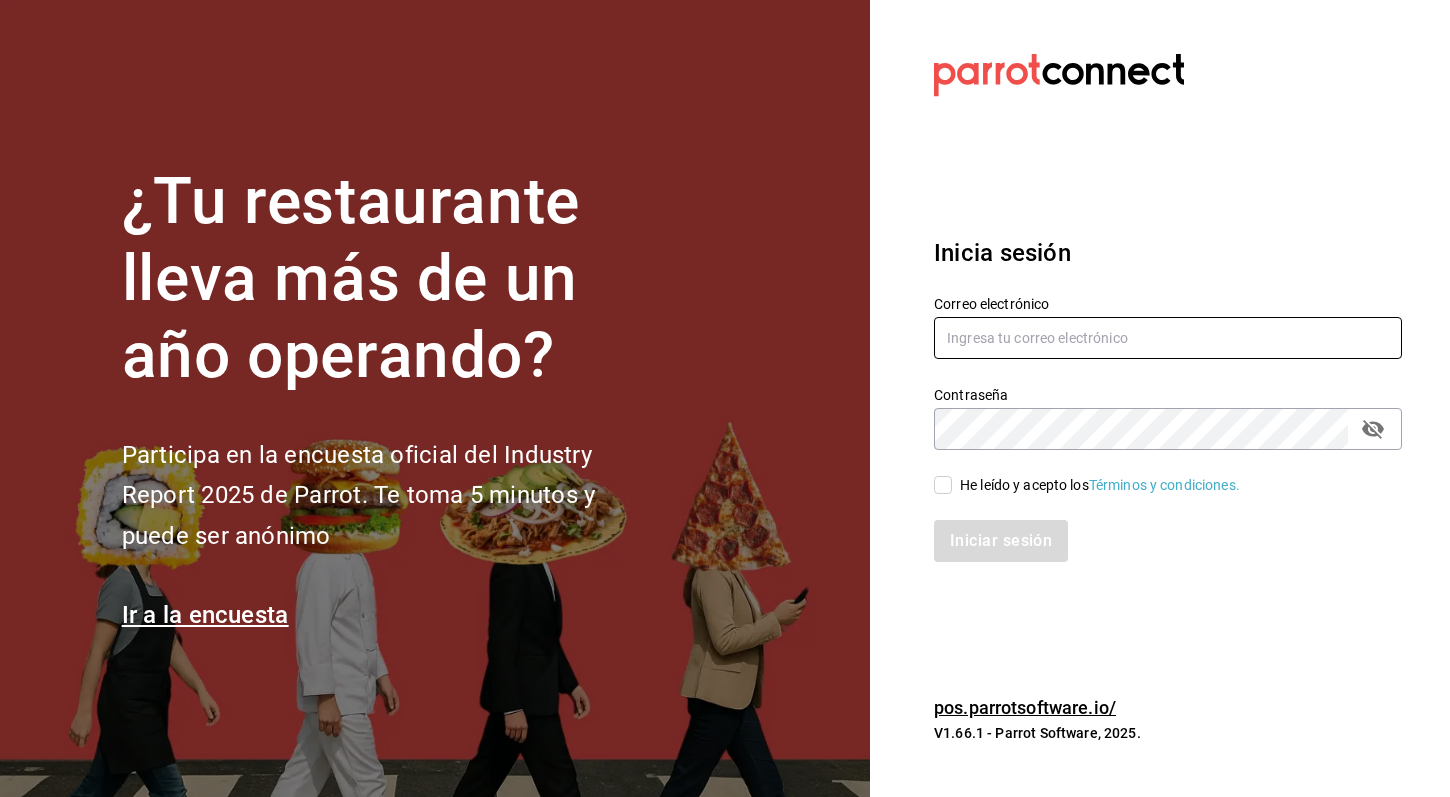 type on "[USERNAME]@example.com" 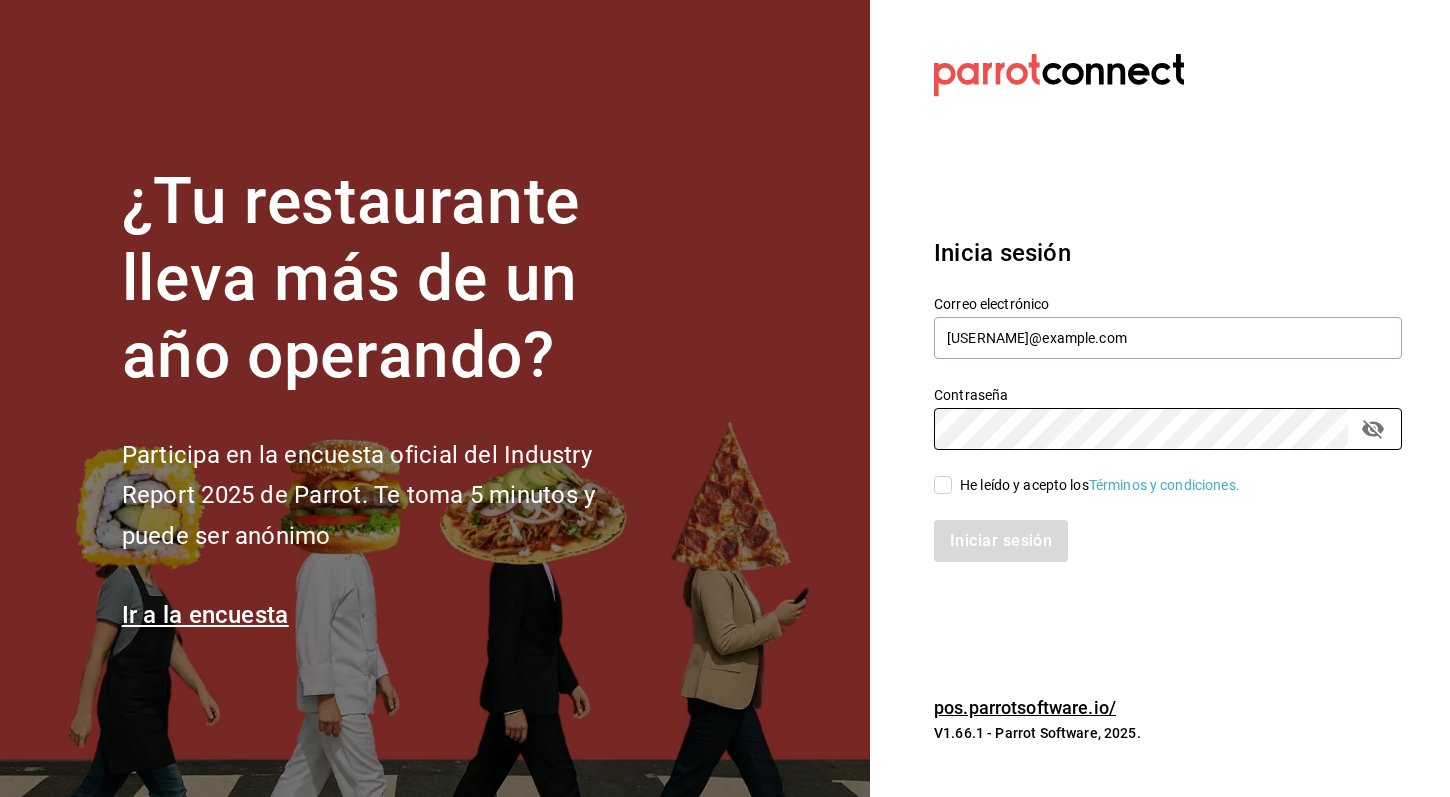 click on "He leído y acepto los  Términos y condiciones." at bounding box center (943, 485) 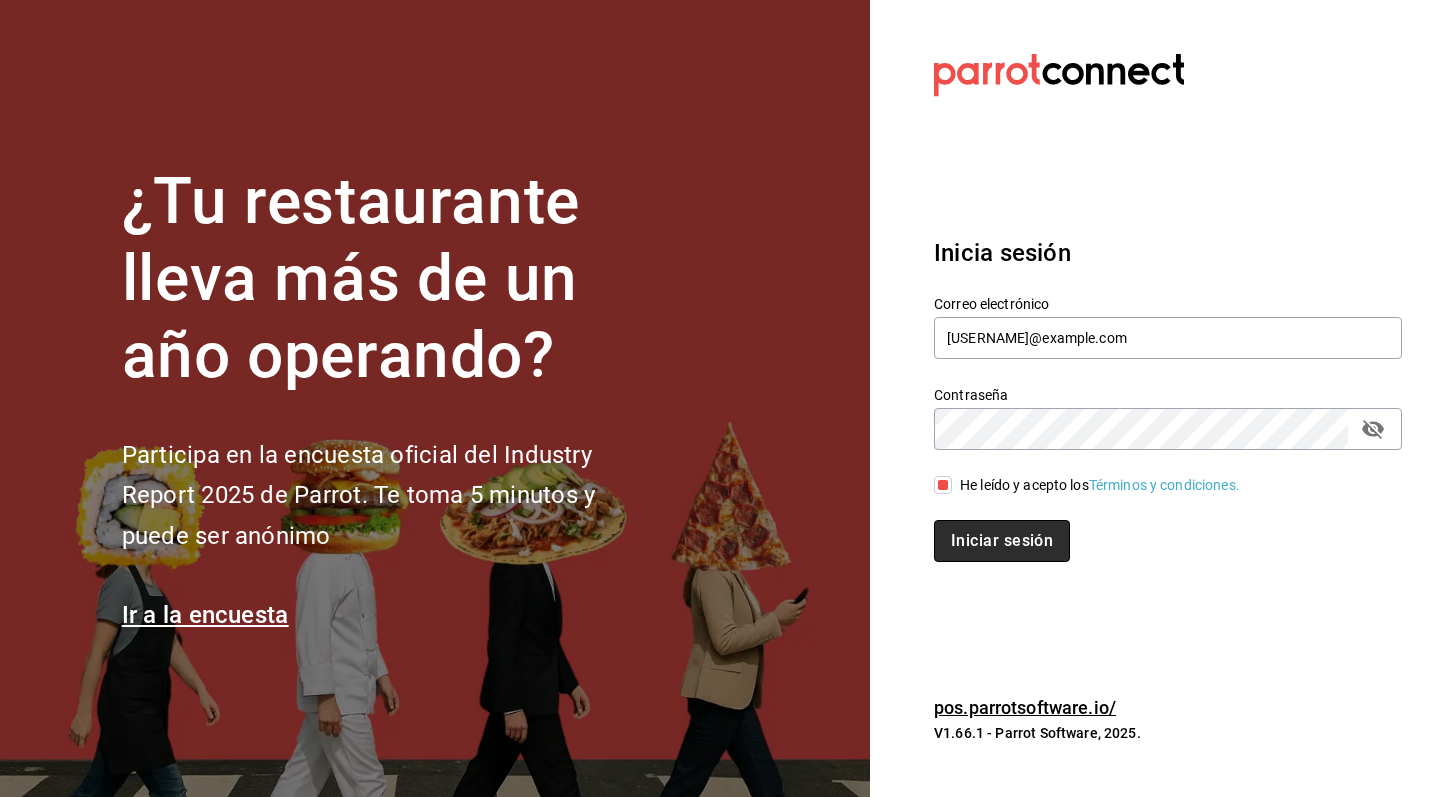 click on "Iniciar sesión" at bounding box center [1002, 541] 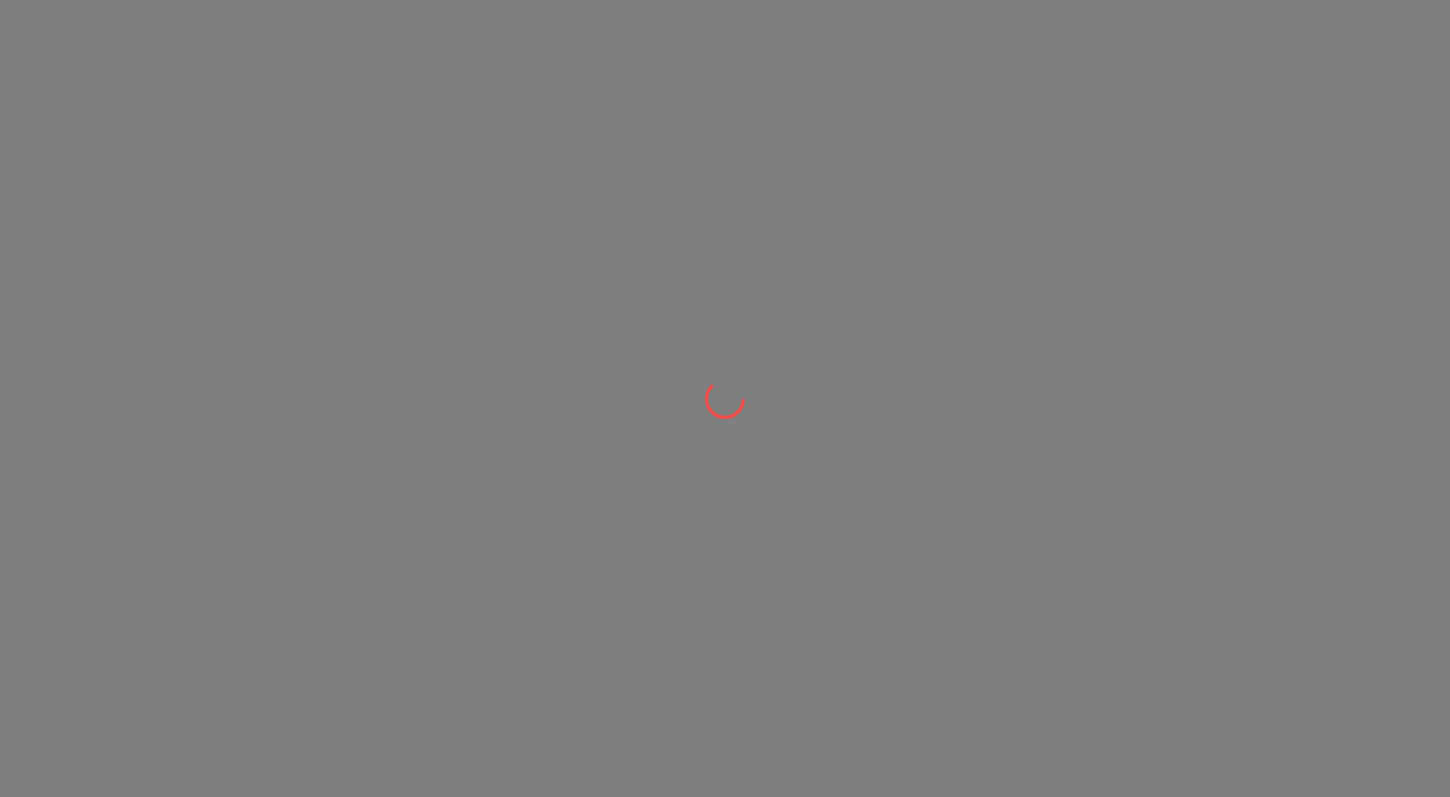 scroll, scrollTop: 0, scrollLeft: 0, axis: both 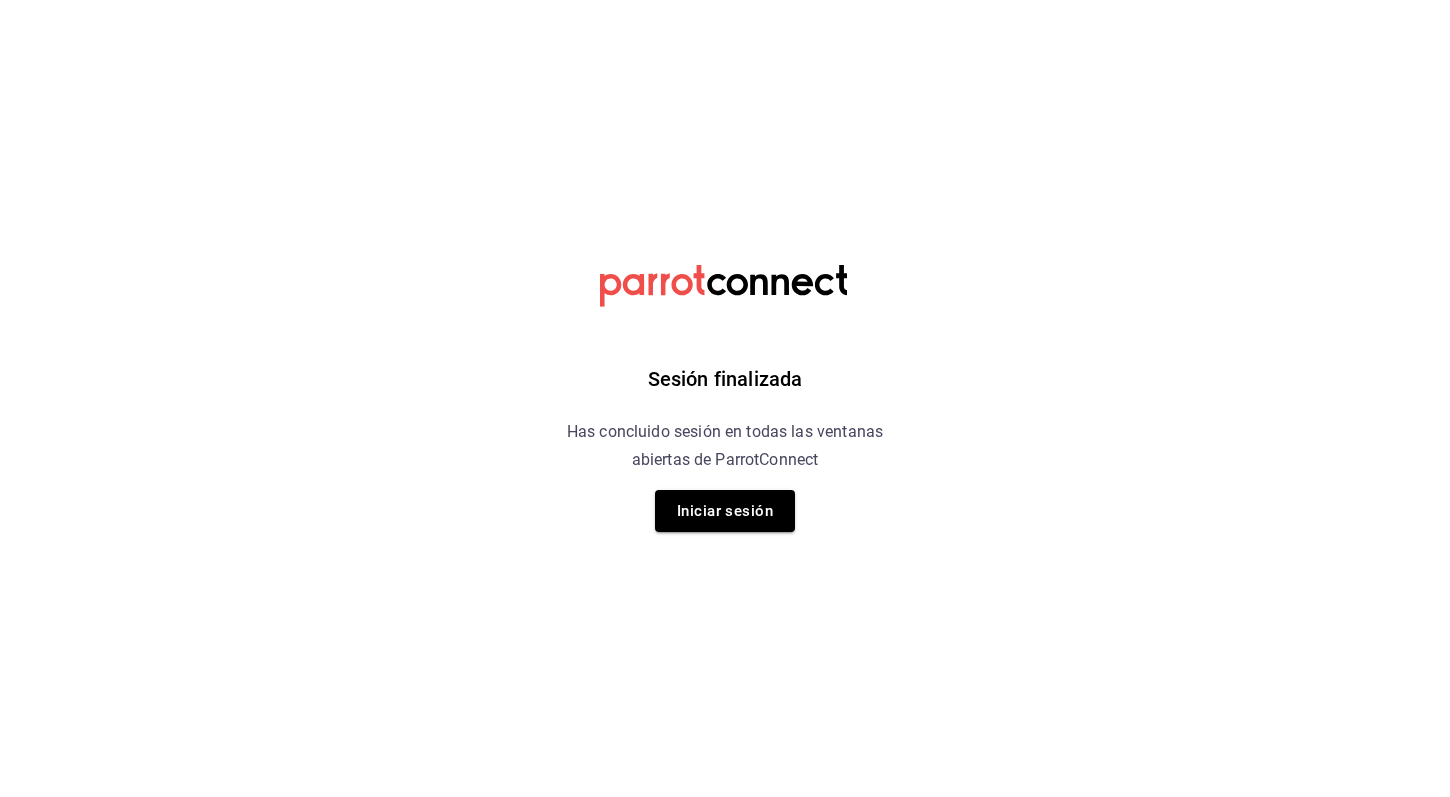 click on "Sesión finalizada Has concluido sesión en todas las ventanas abiertas de ParrotConnect Iniciar sesión" at bounding box center [725, 398] 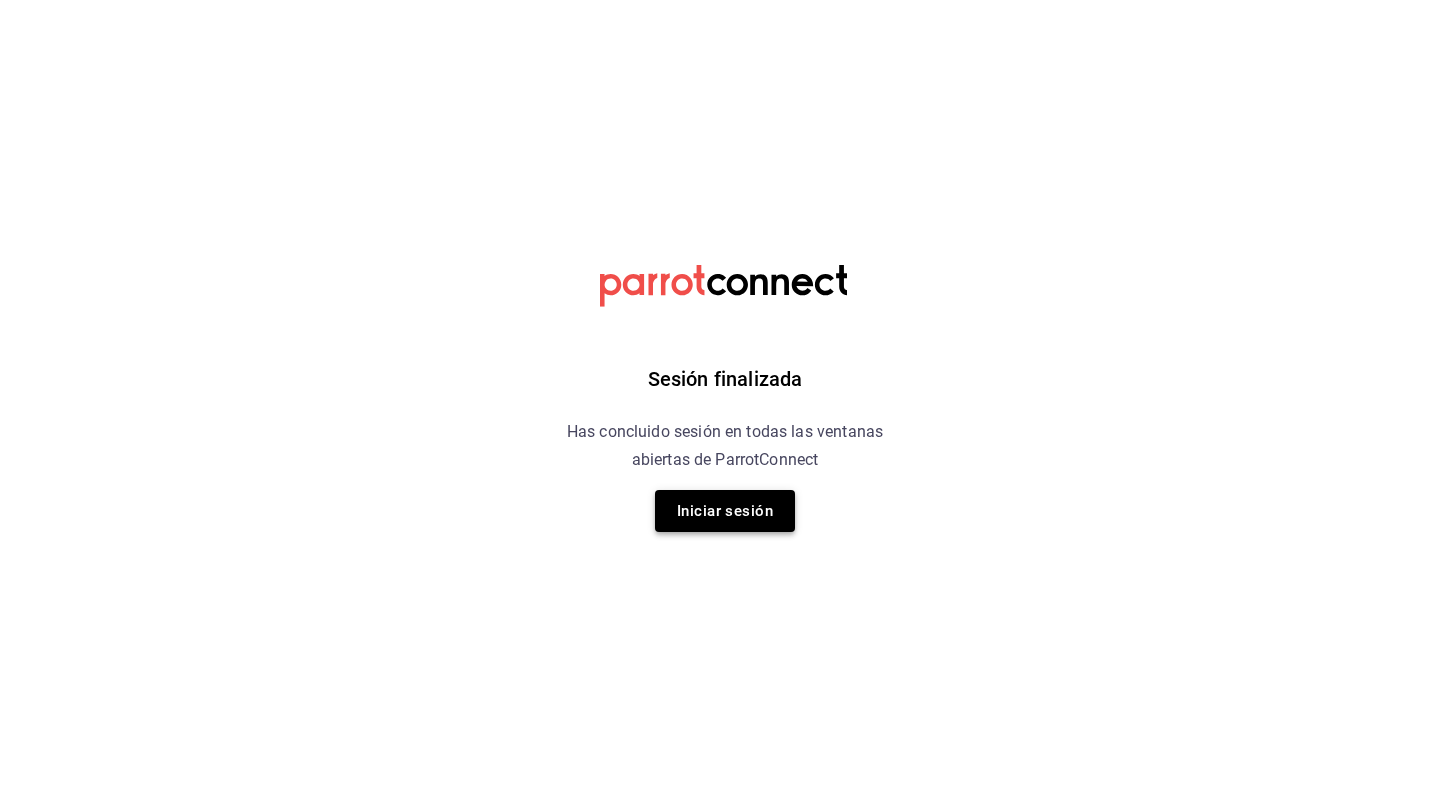click on "Iniciar sesión" at bounding box center (725, 511) 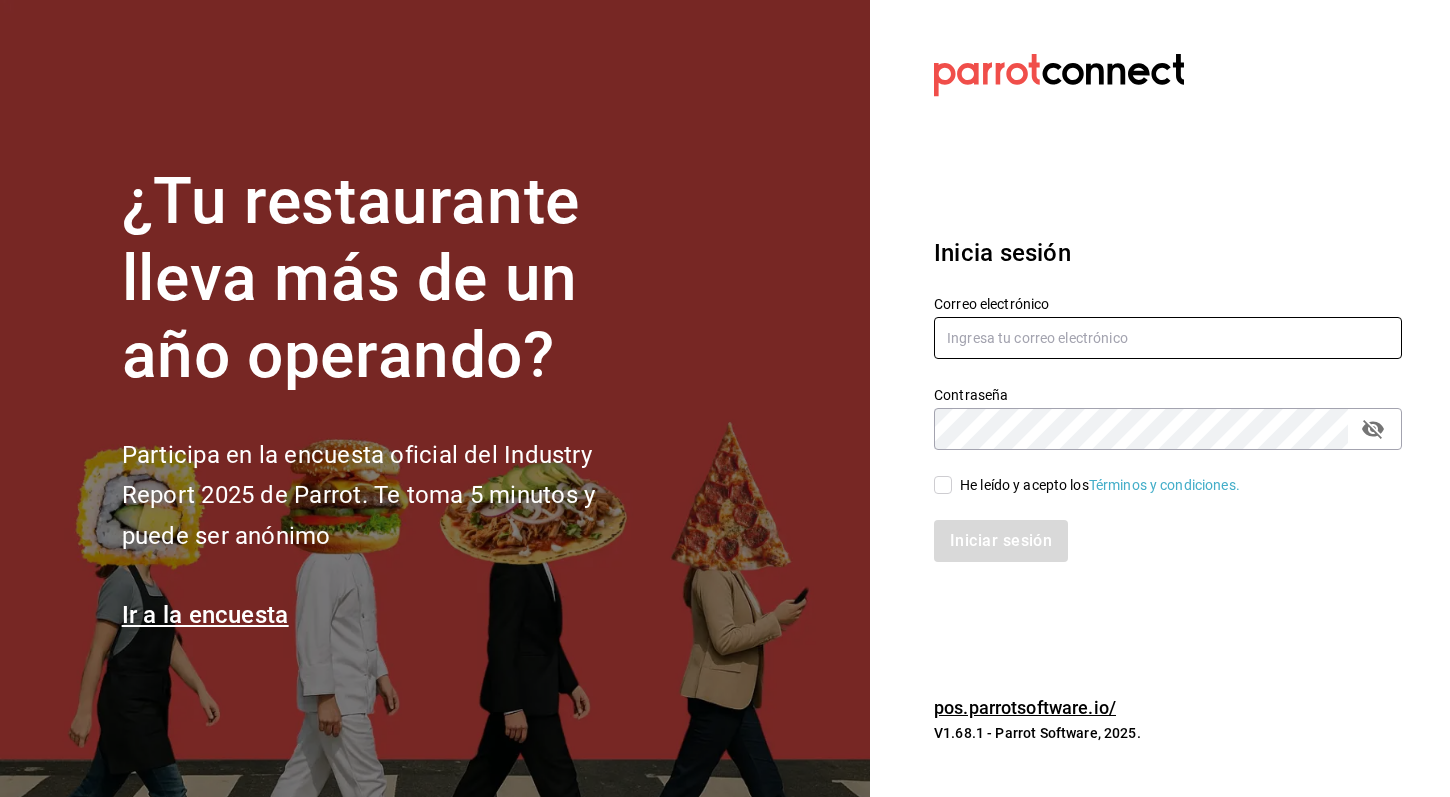type on "[USERNAME]@example.com" 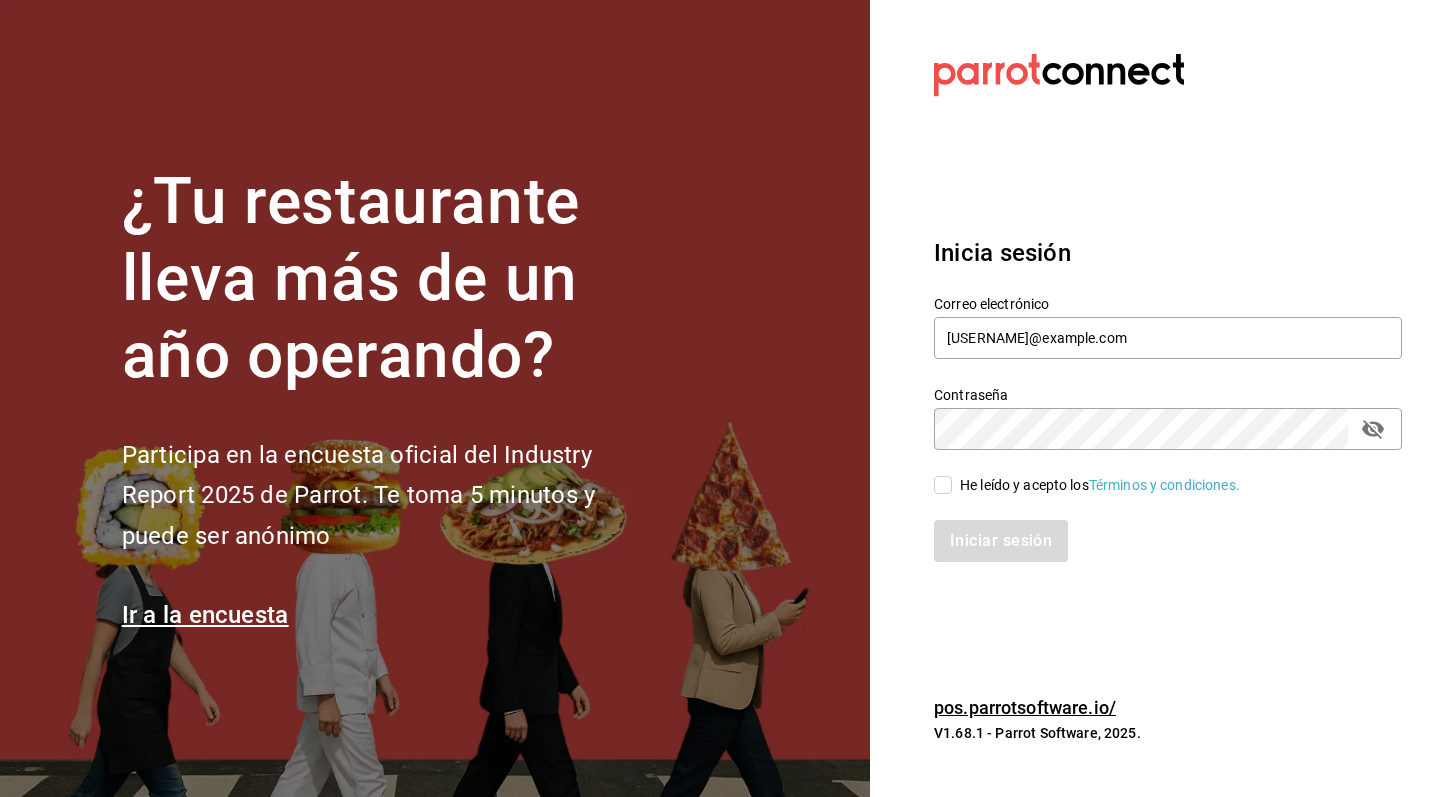 click on "He leído y acepto los  Términos y condiciones." at bounding box center [943, 485] 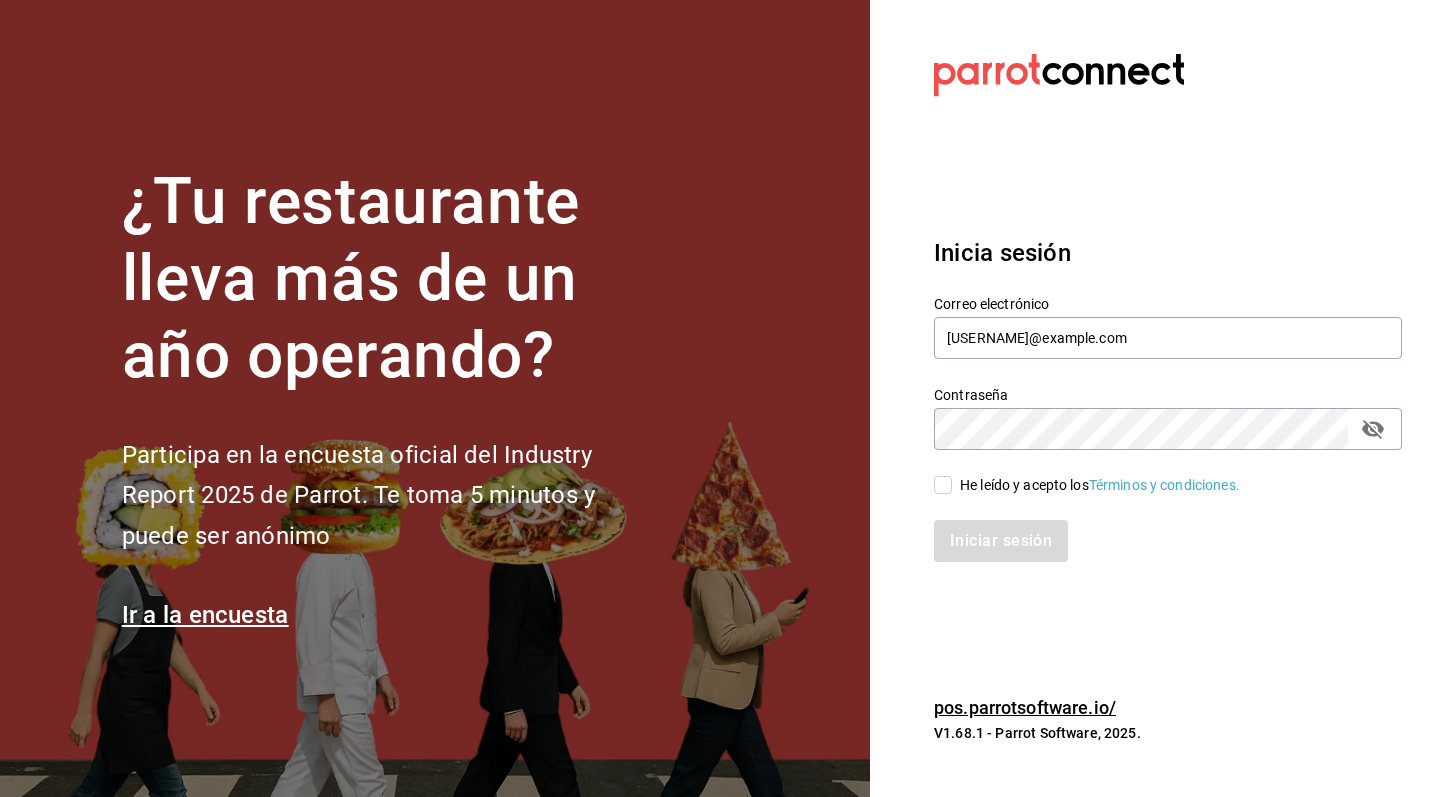 checkbox on "true" 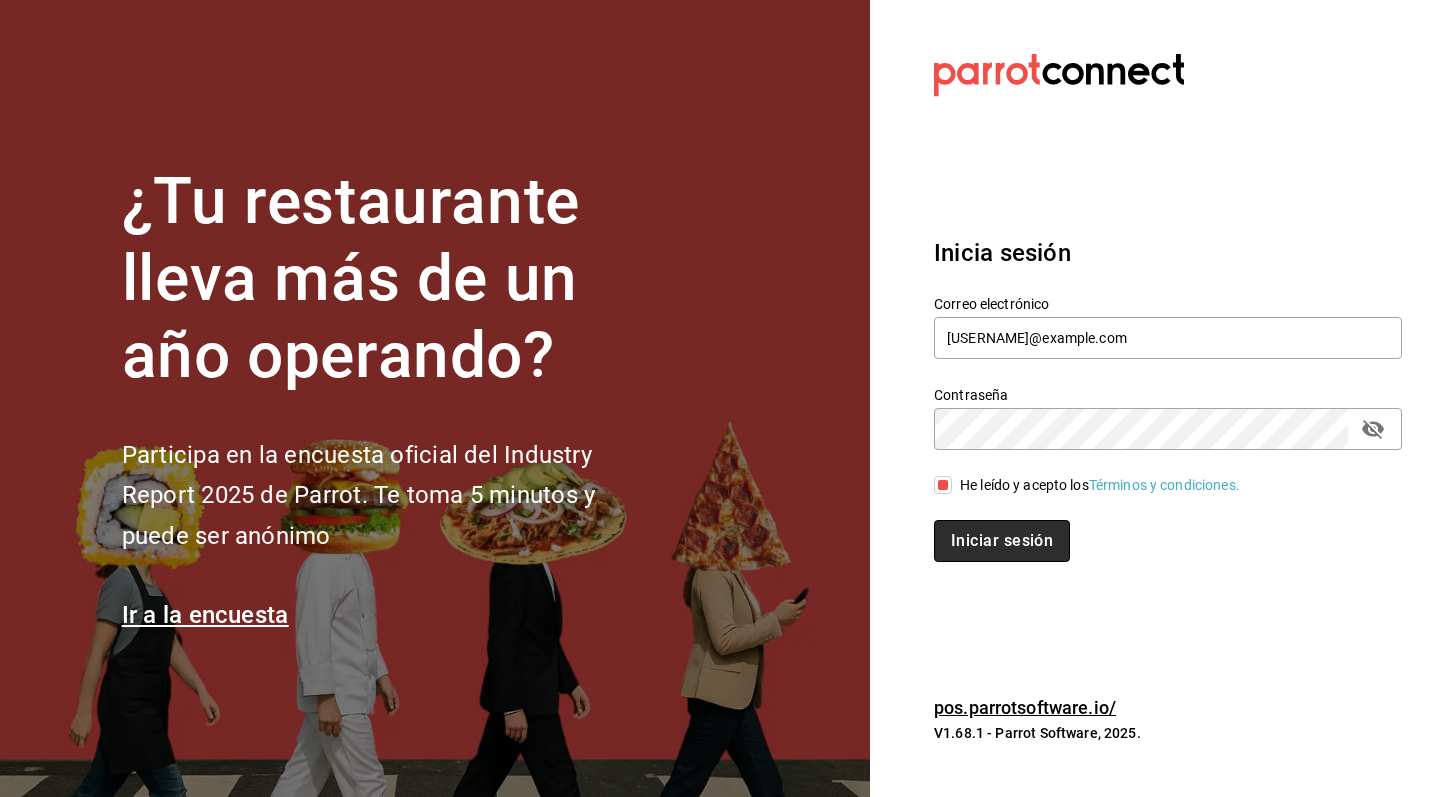 click on "Iniciar sesión" at bounding box center (1002, 541) 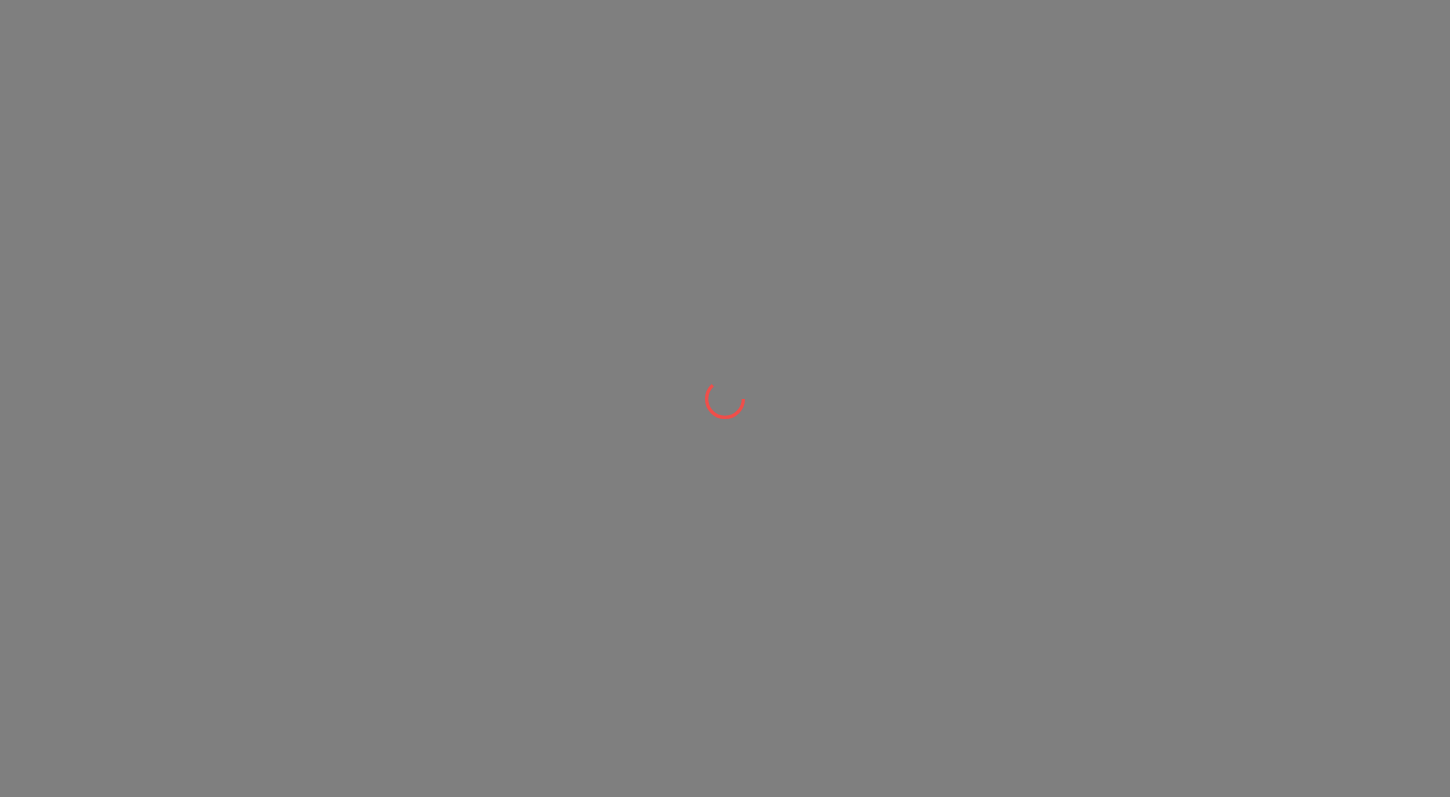 scroll, scrollTop: 0, scrollLeft: 0, axis: both 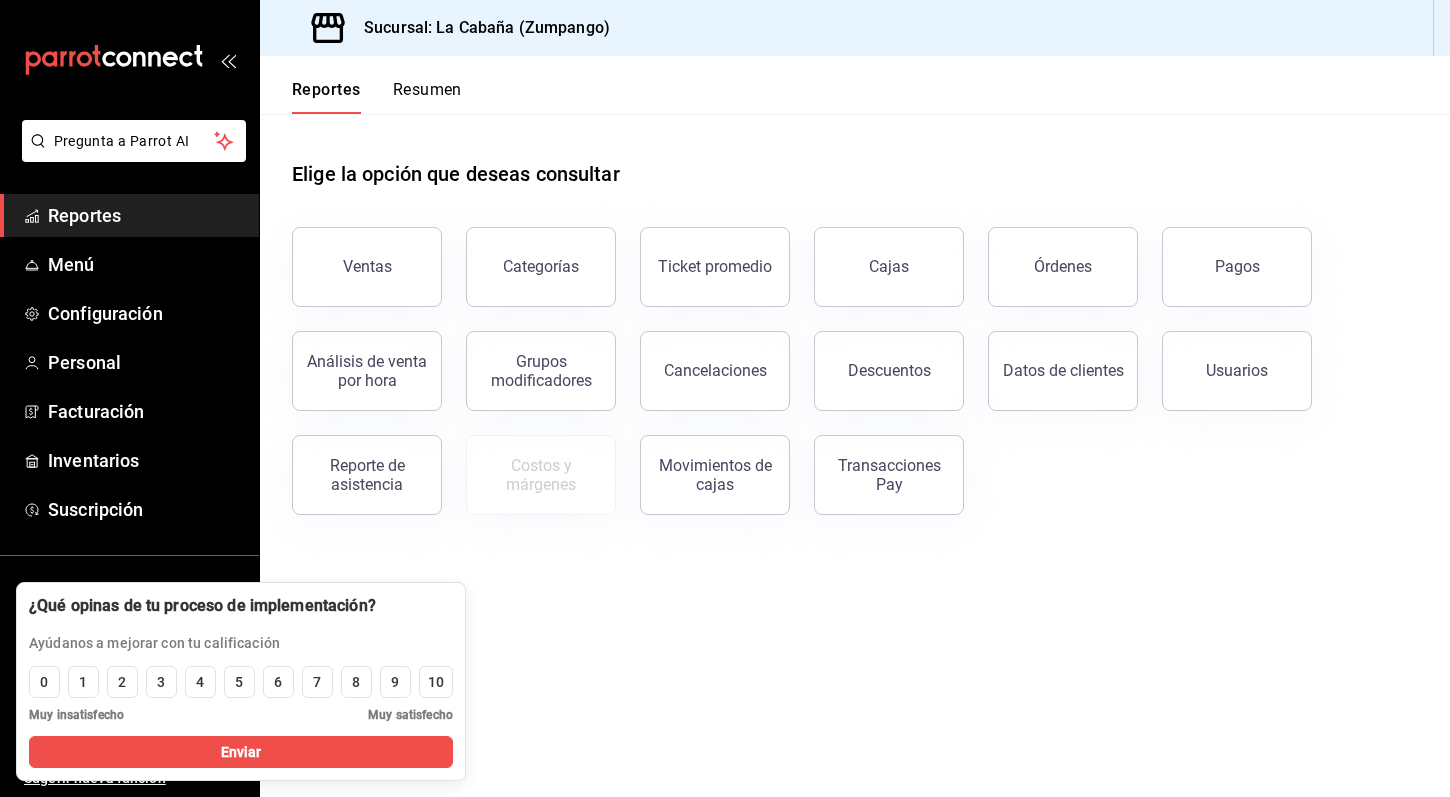 click on "Elige la opción que deseas consultar" at bounding box center (456, 174) 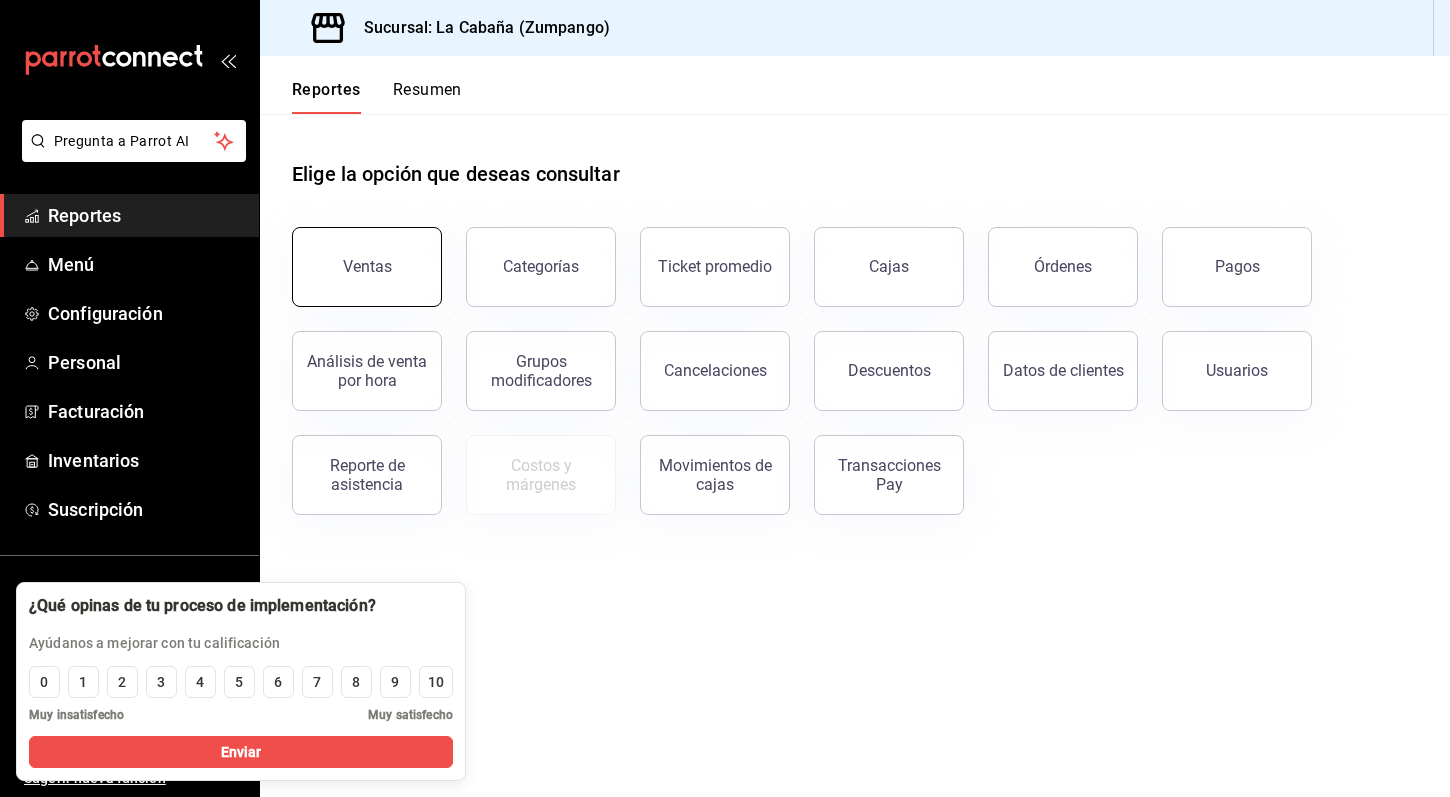 click on "Ventas" at bounding box center (367, 267) 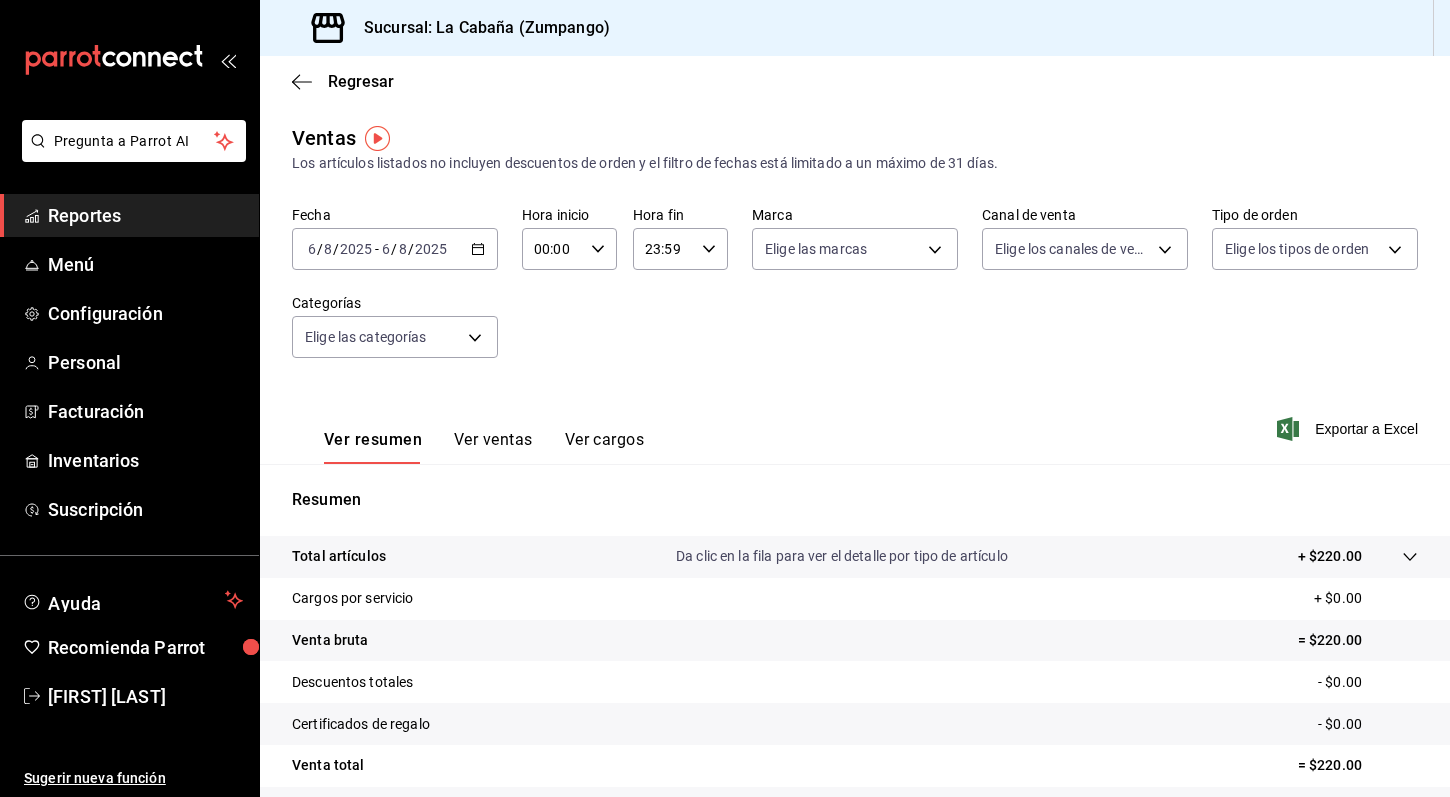 click on "Ver ventas" at bounding box center [493, 447] 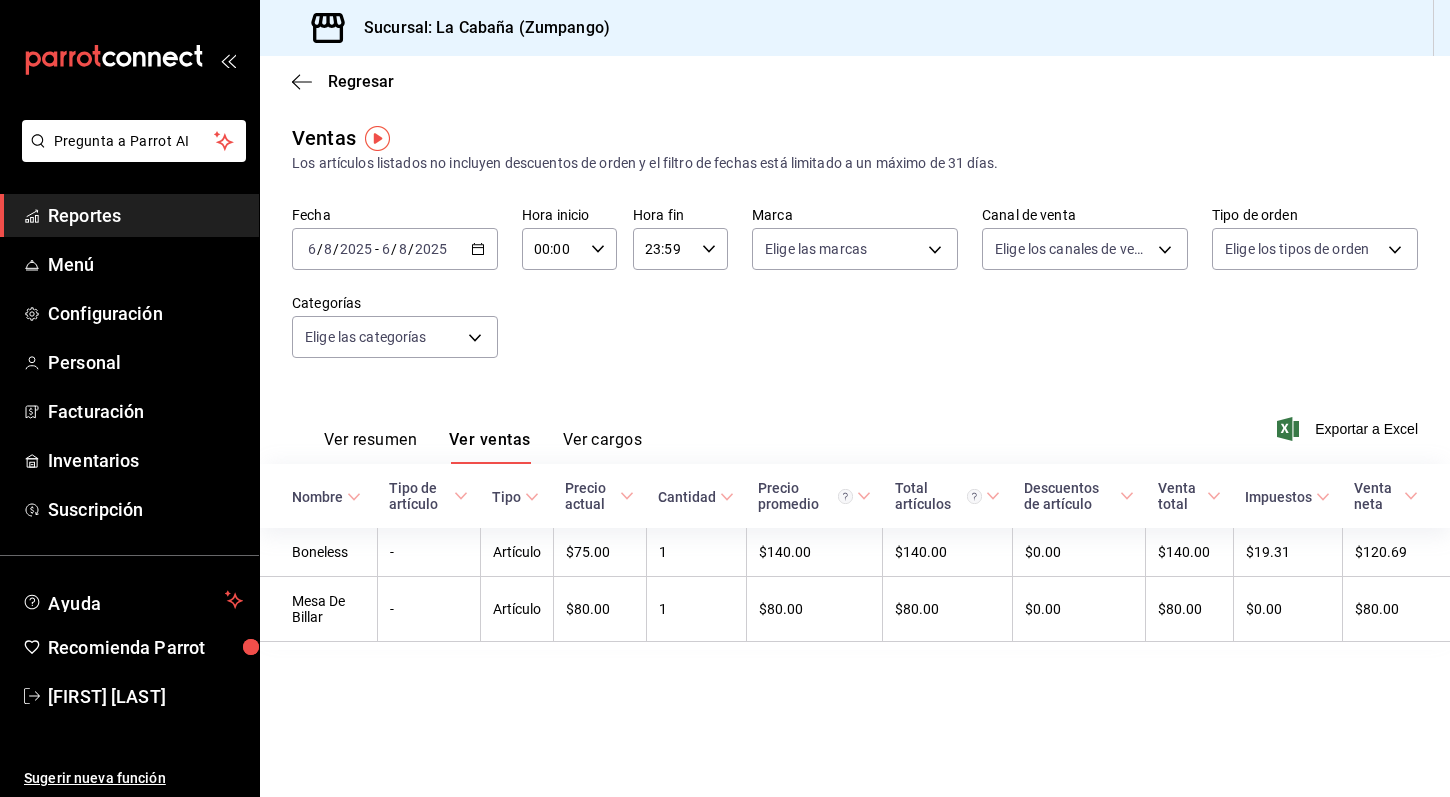 click on "Ver resumen Ver ventas Ver cargos" at bounding box center [483, 447] 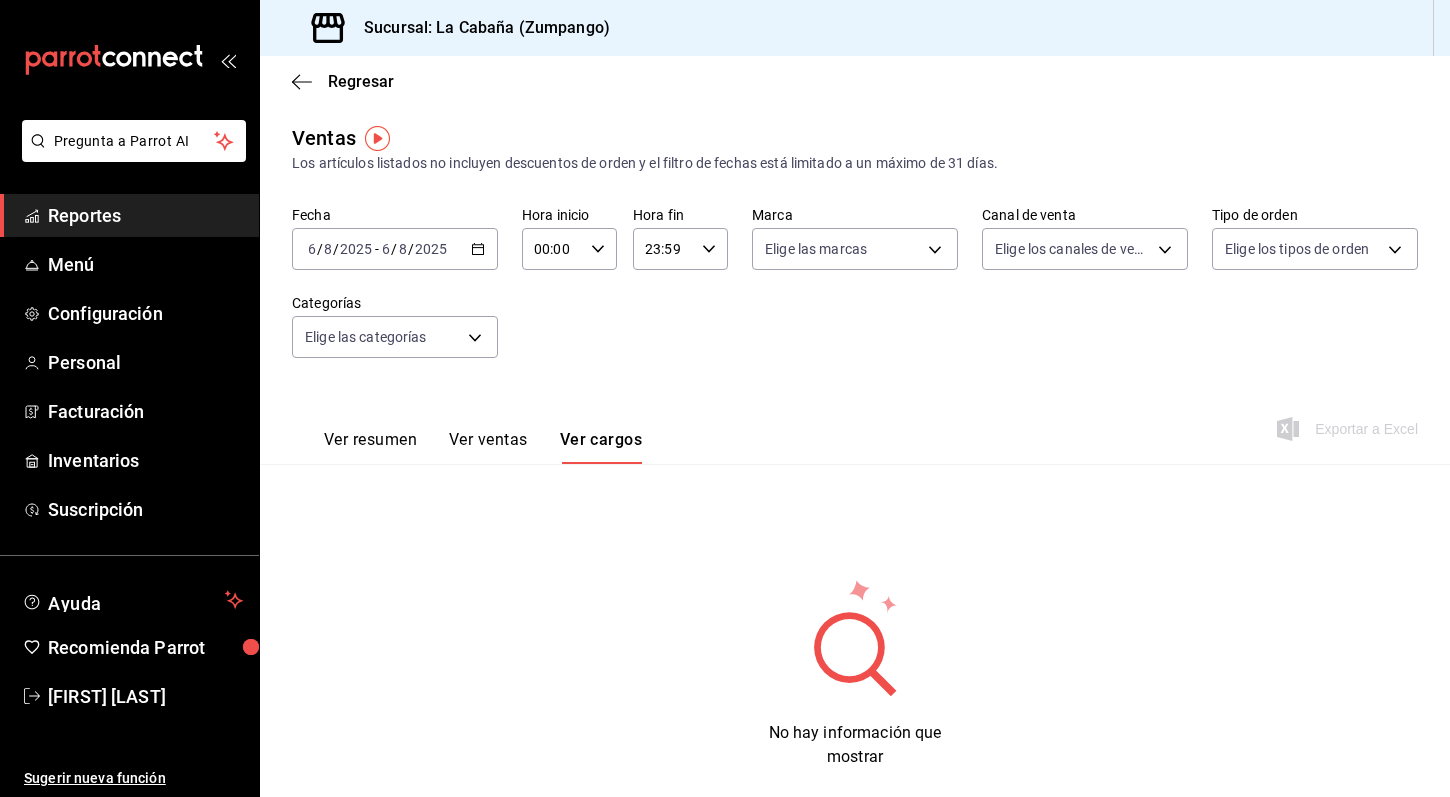 click on "Ver resumen" at bounding box center [370, 447] 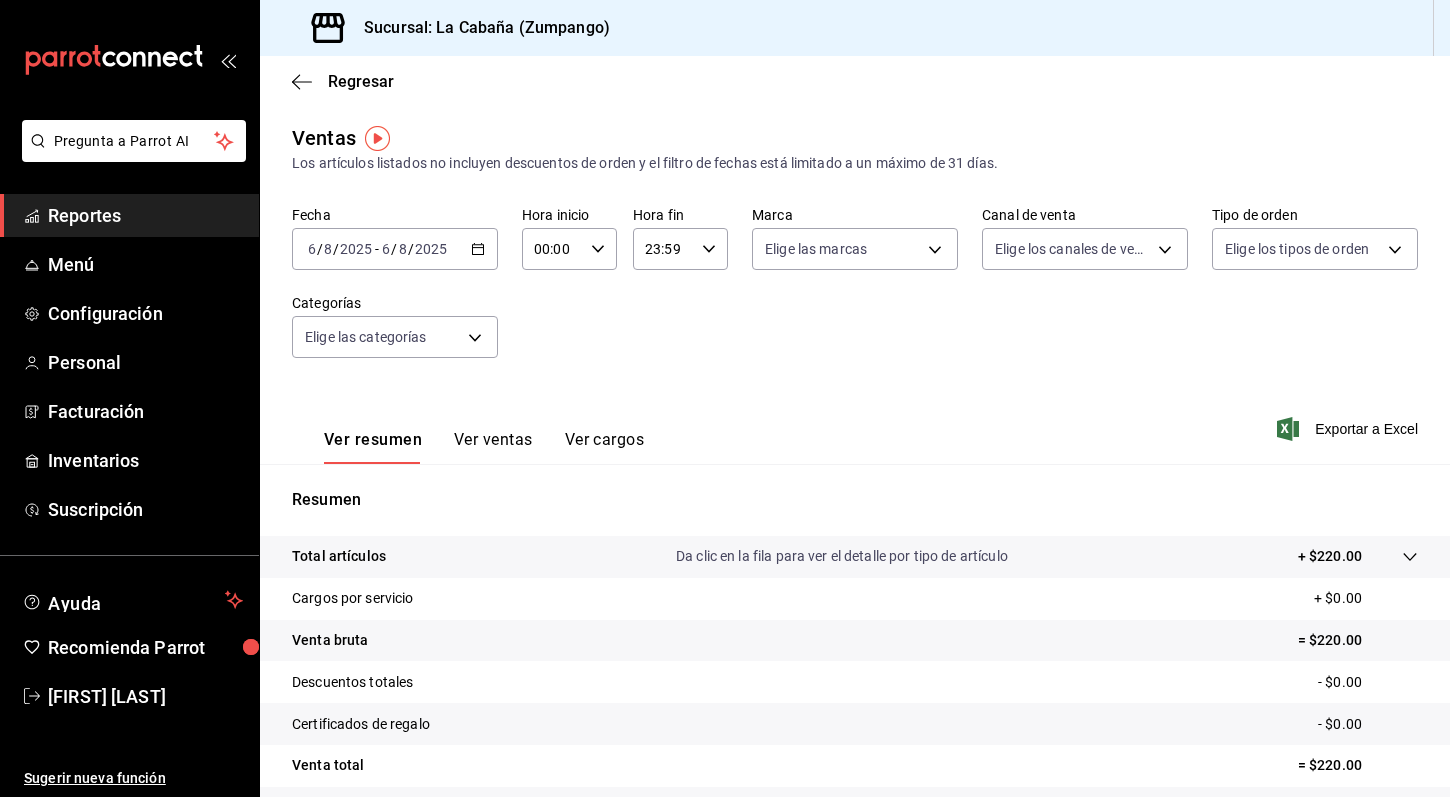 click on "2025-08-06 6 / 8 / 2025 - 2025-08-06 6 / 8 / 2025" at bounding box center [395, 249] 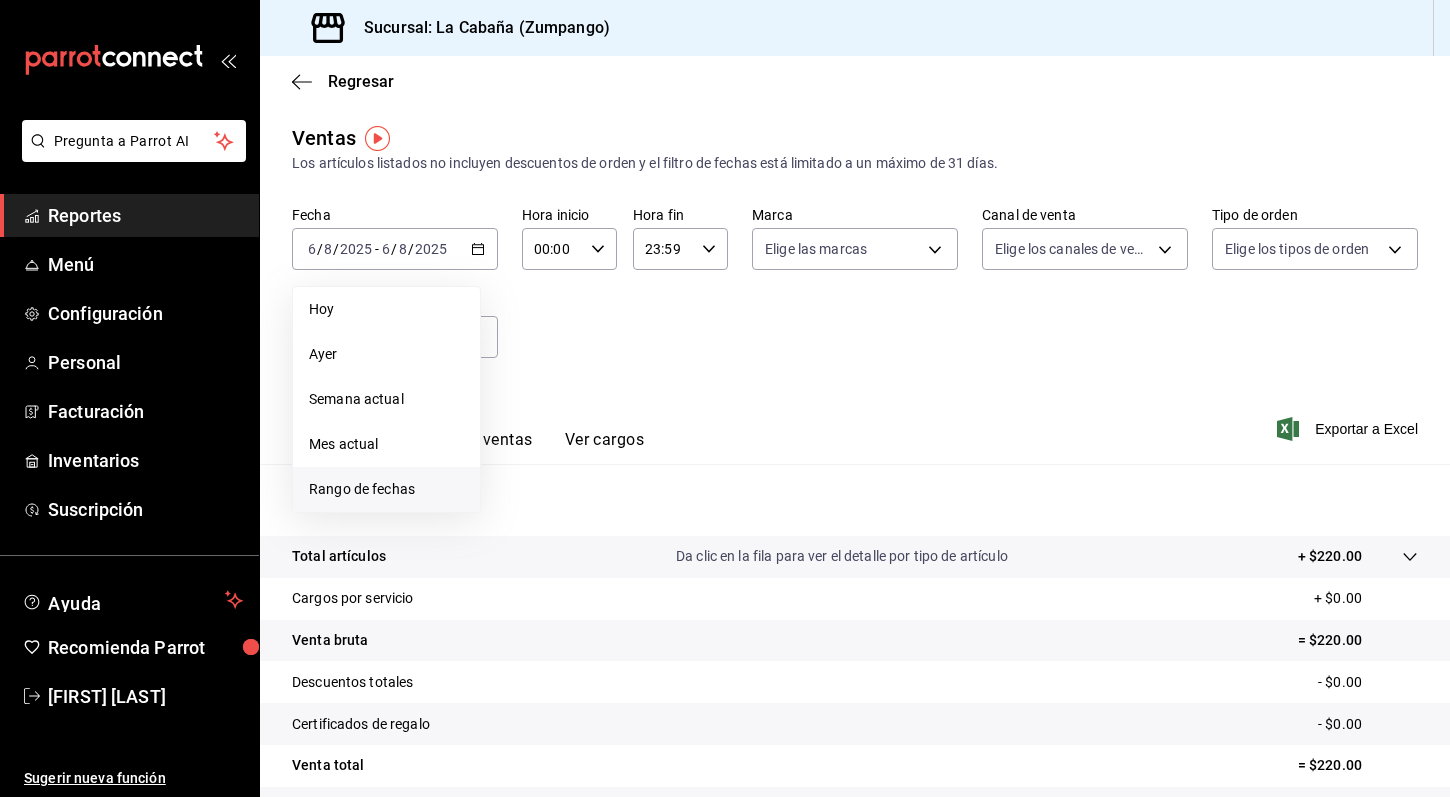 click on "Rango de fechas" at bounding box center [386, 489] 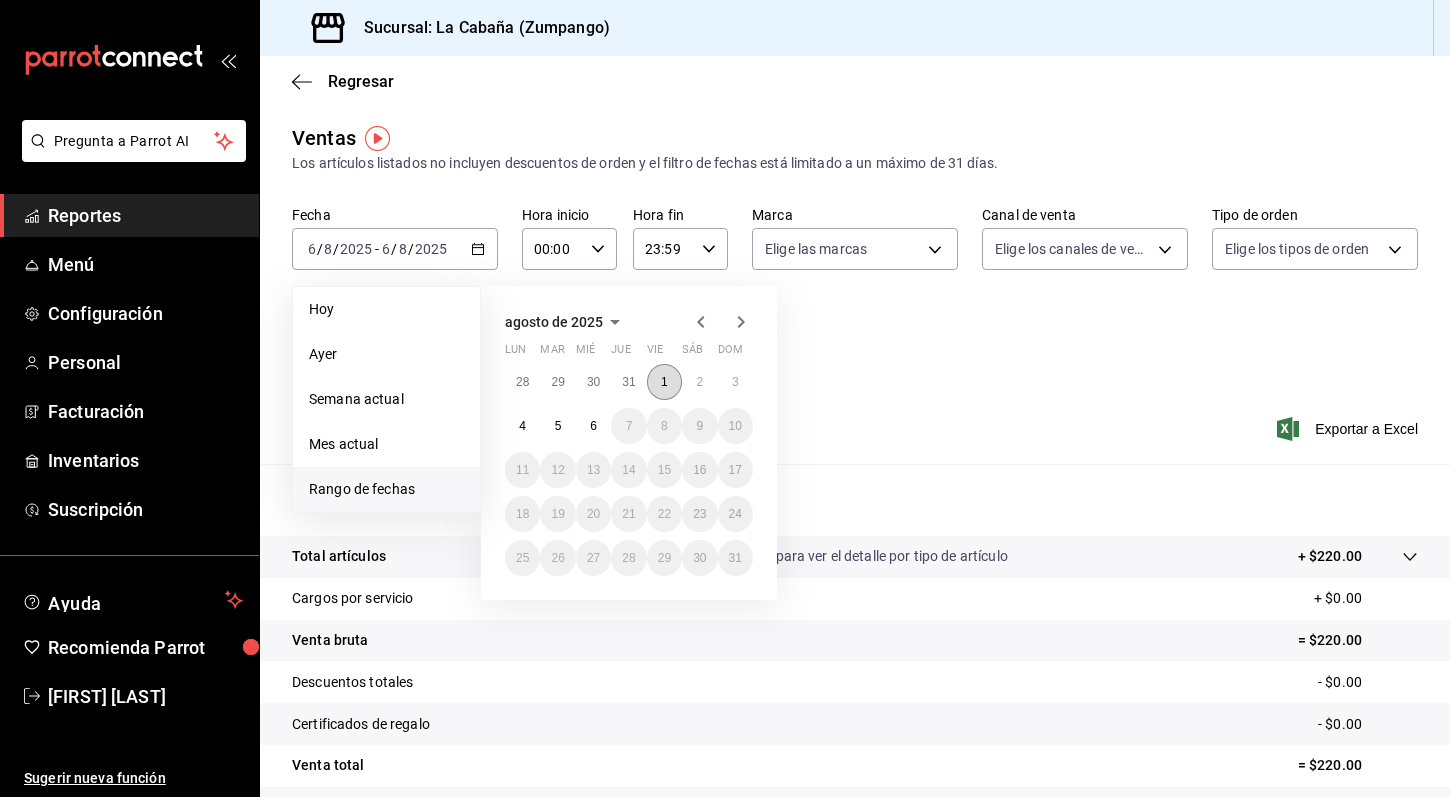 click on "1" at bounding box center (664, 382) 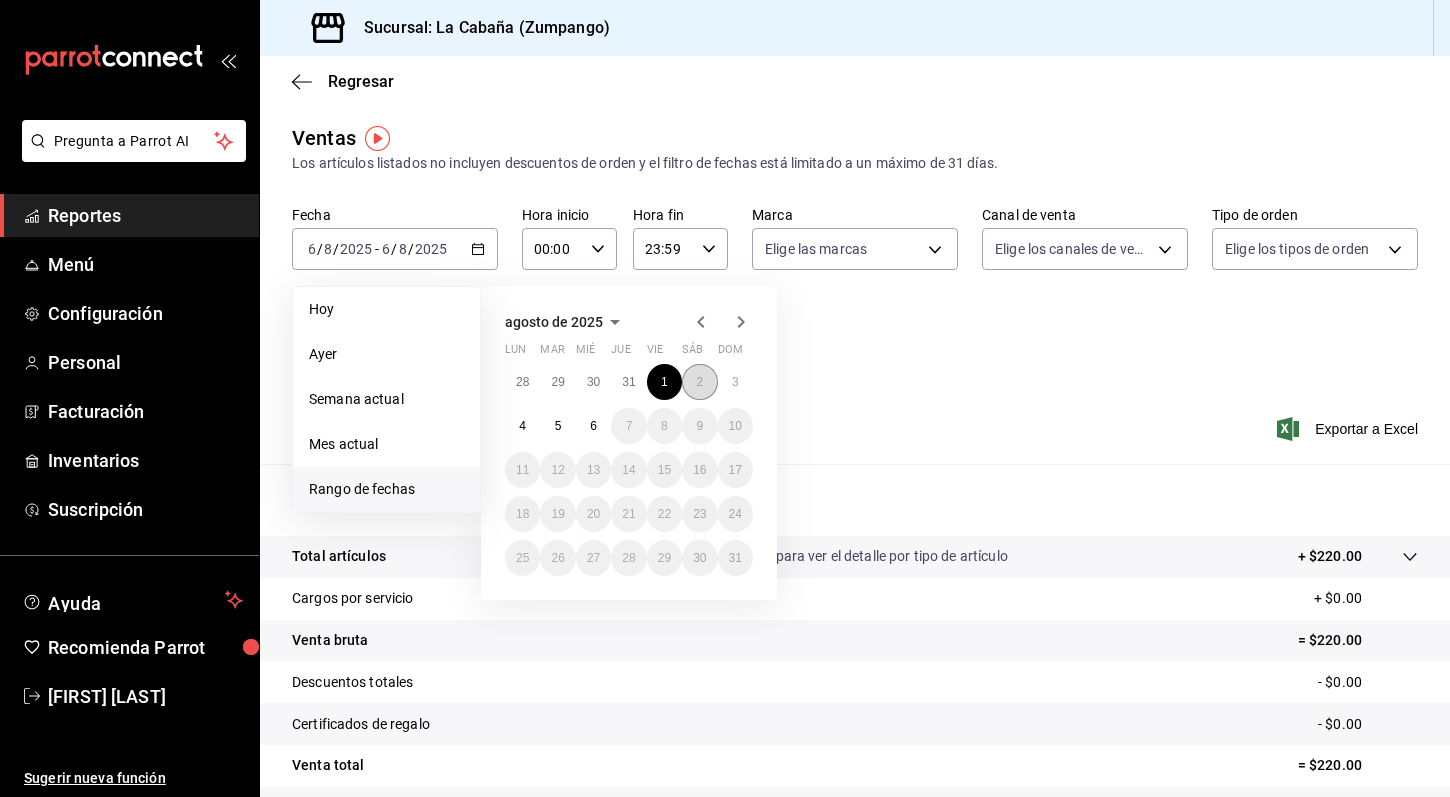 click on "2" at bounding box center [699, 382] 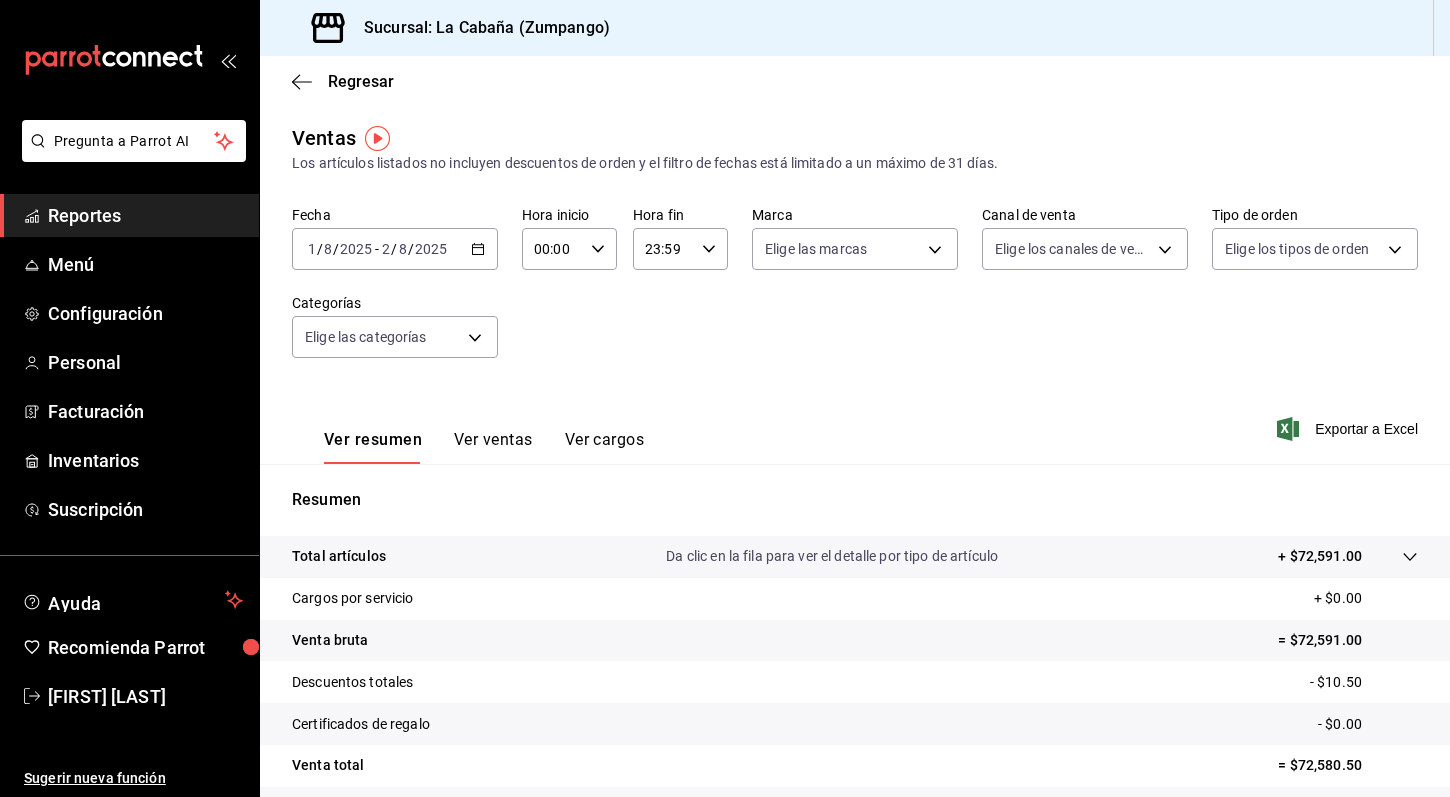 click 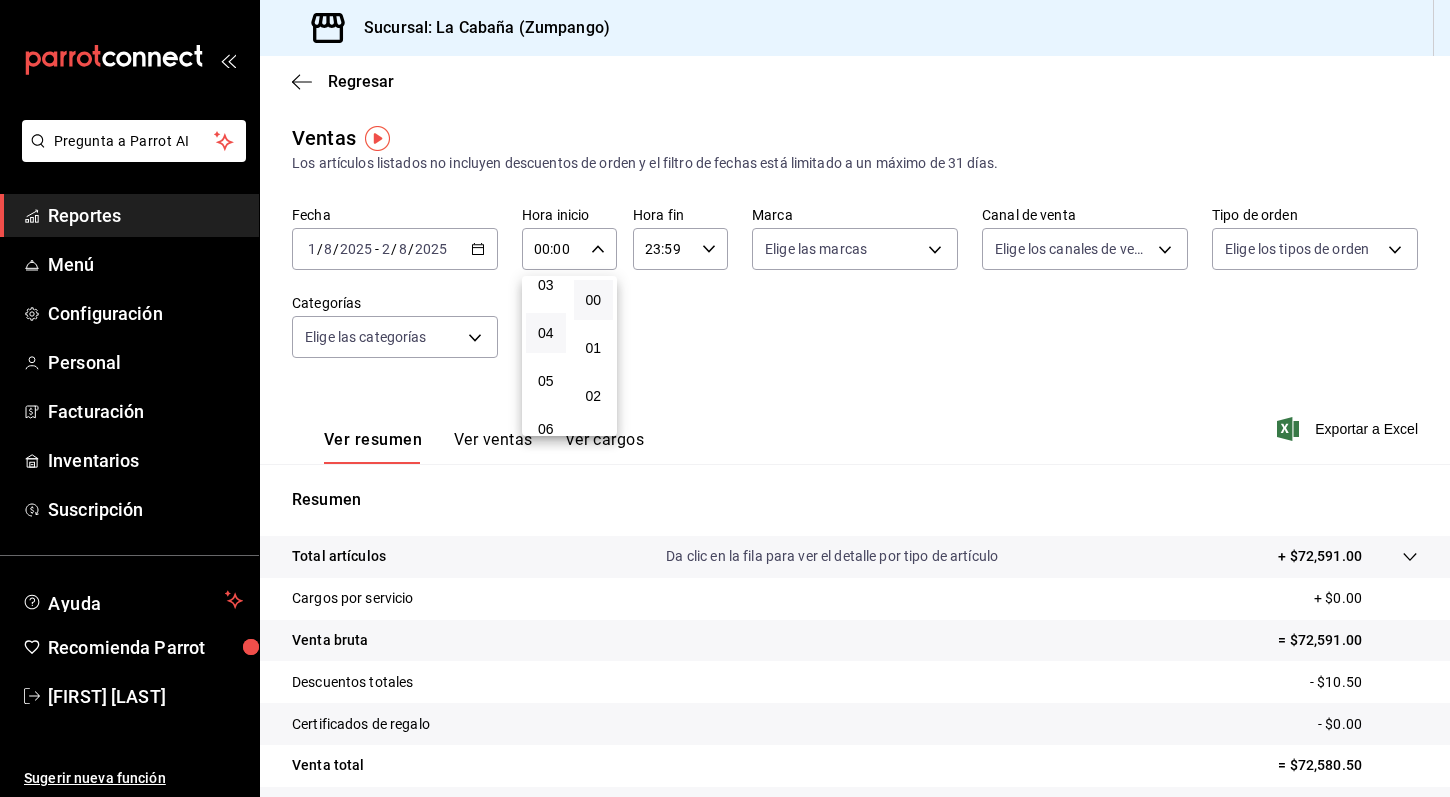 scroll, scrollTop: 160, scrollLeft: 0, axis: vertical 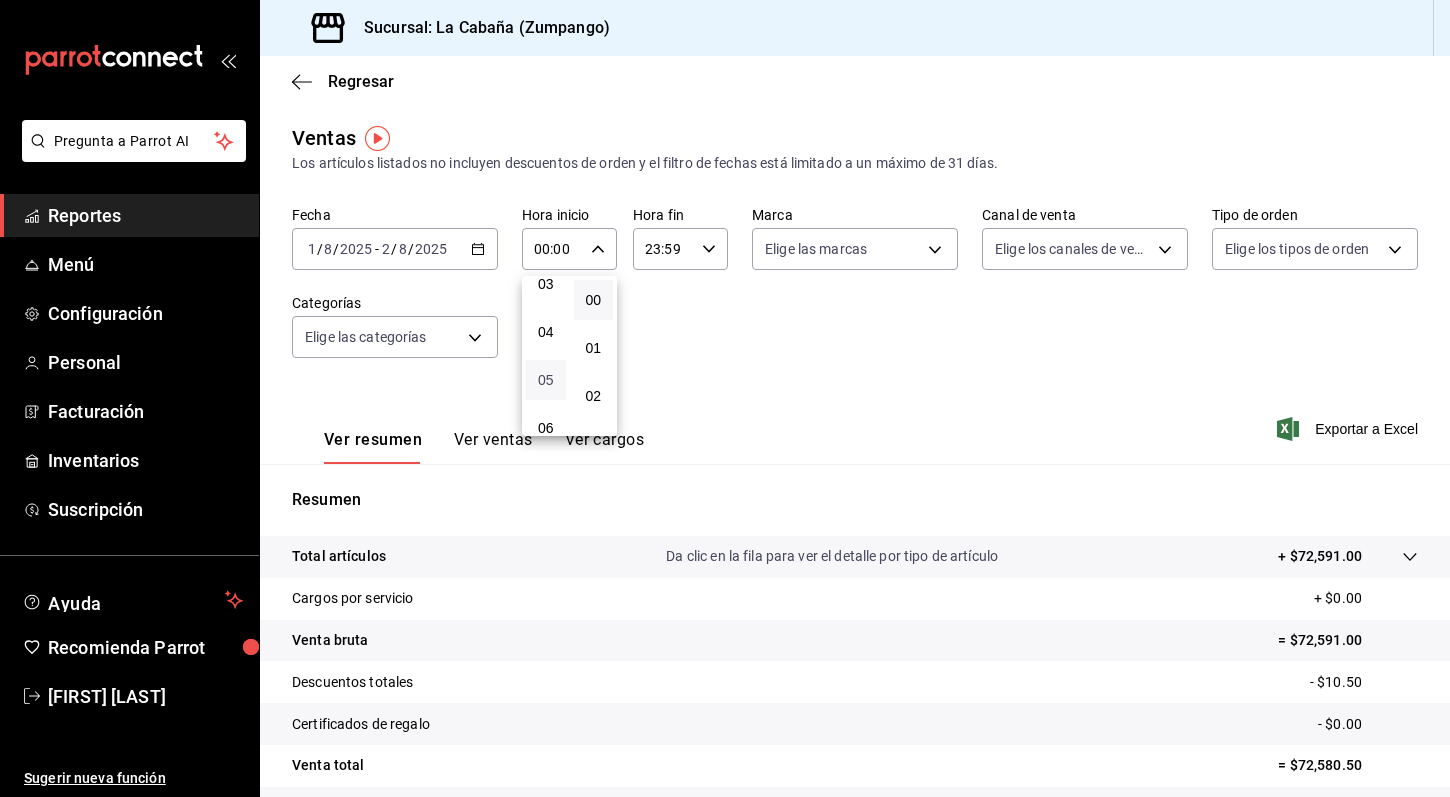 click on "05" at bounding box center (546, 380) 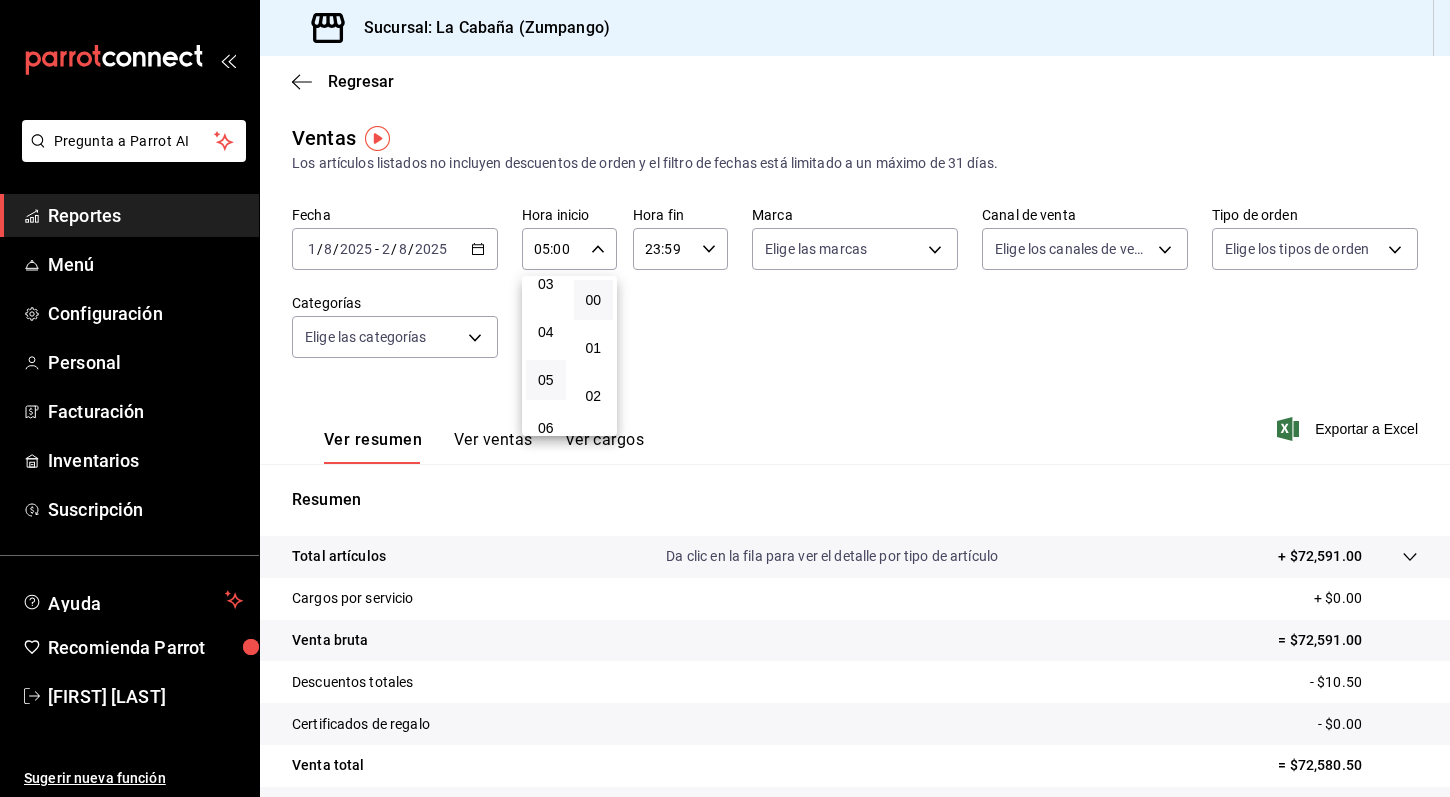 click at bounding box center [725, 398] 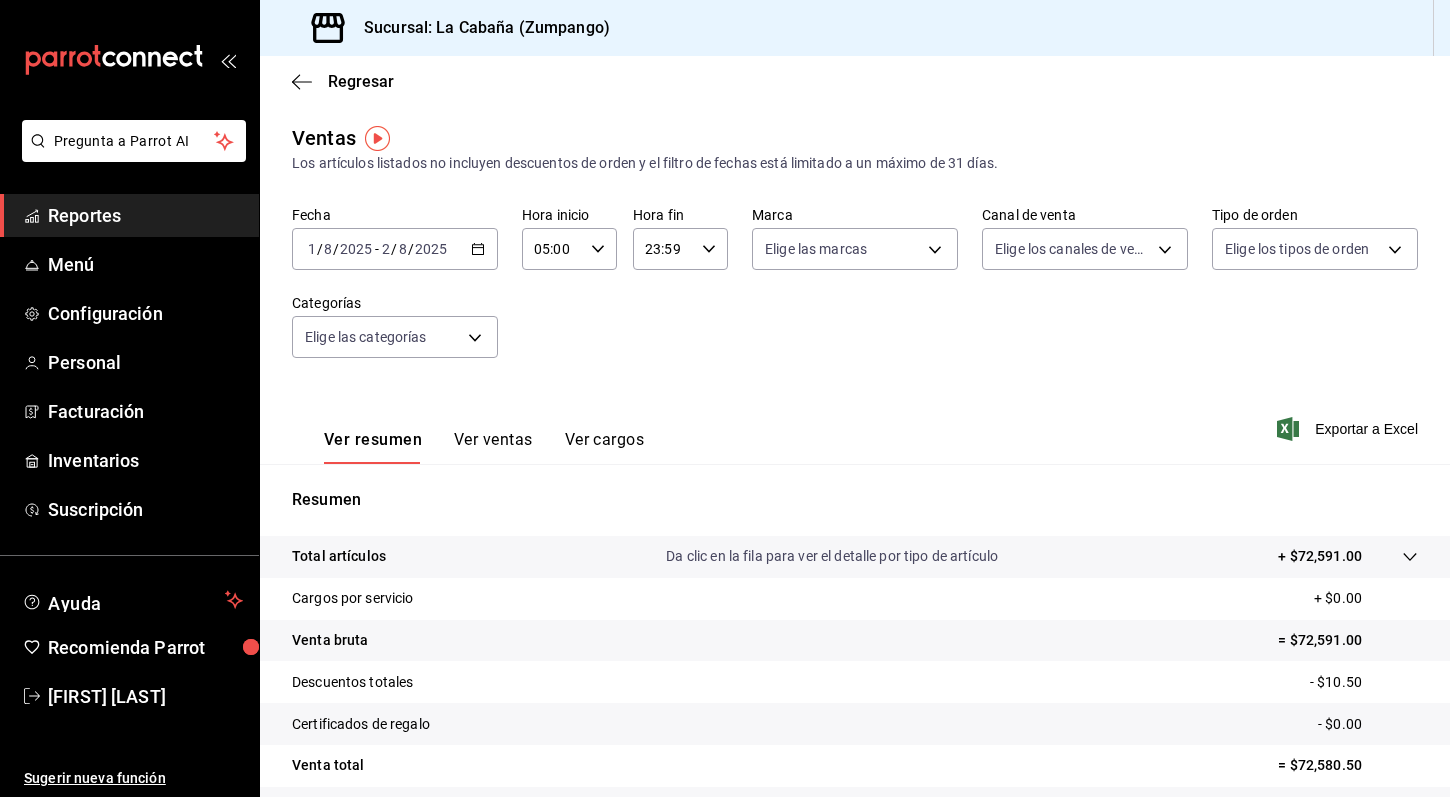 click 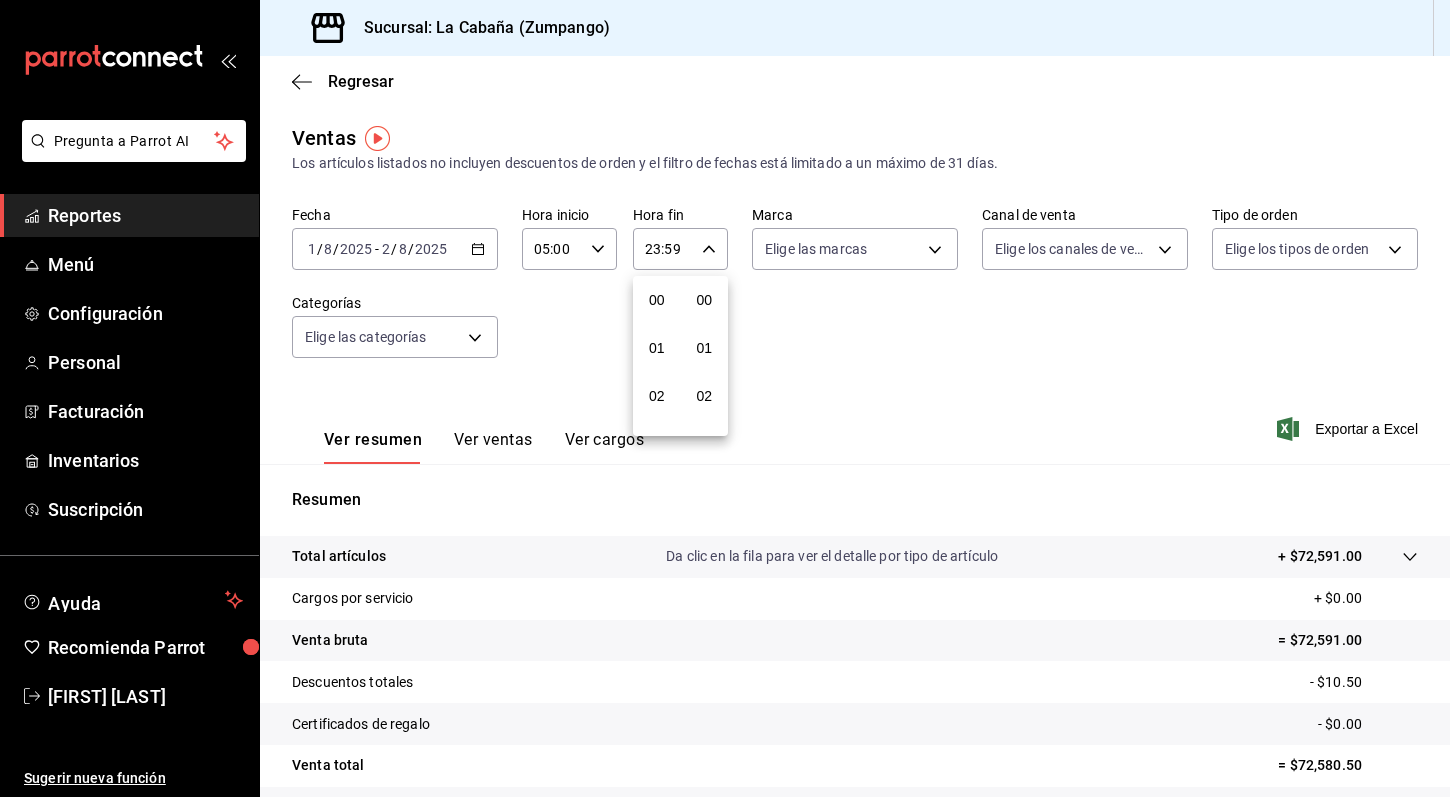 scroll, scrollTop: 1016, scrollLeft: 0, axis: vertical 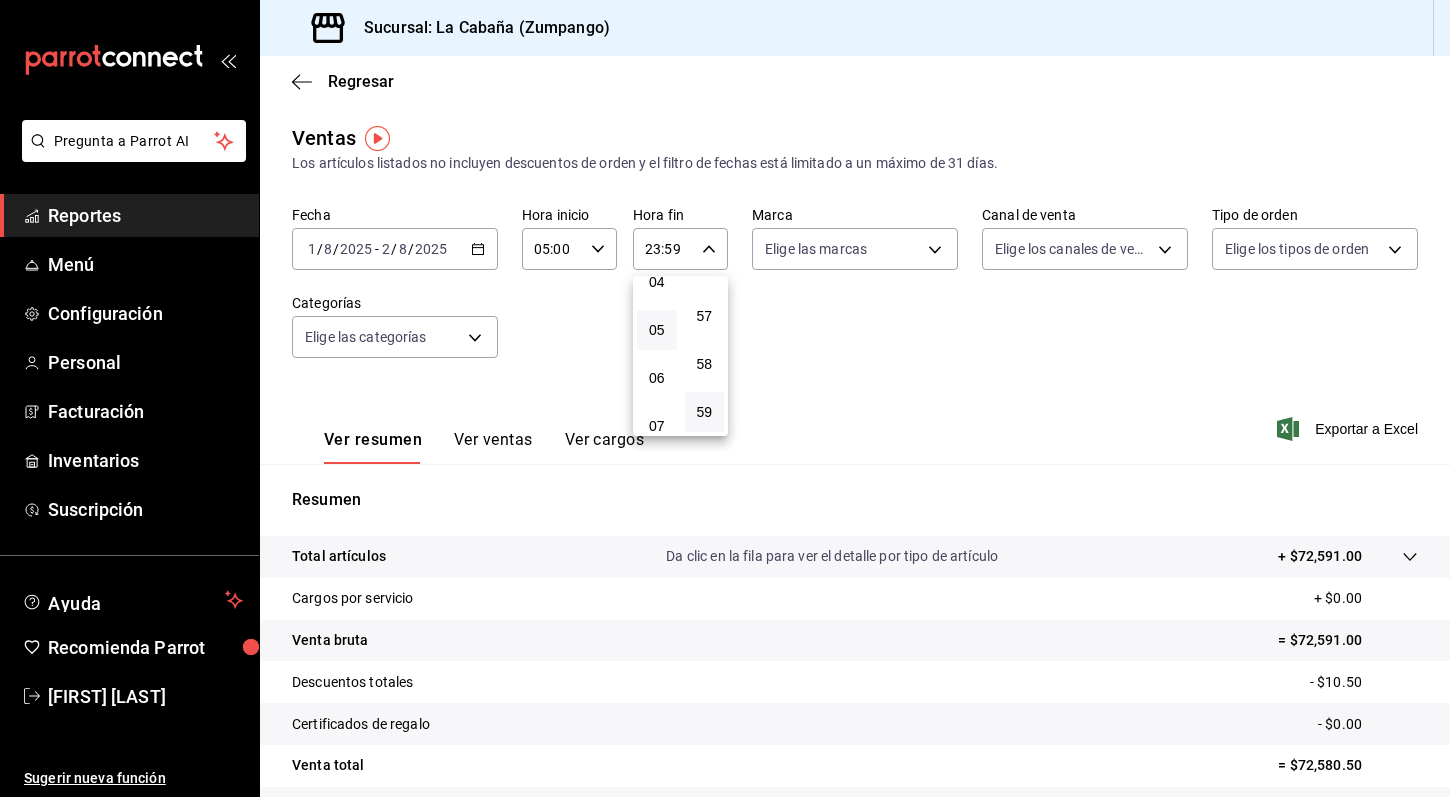 click on "05" at bounding box center (657, 330) 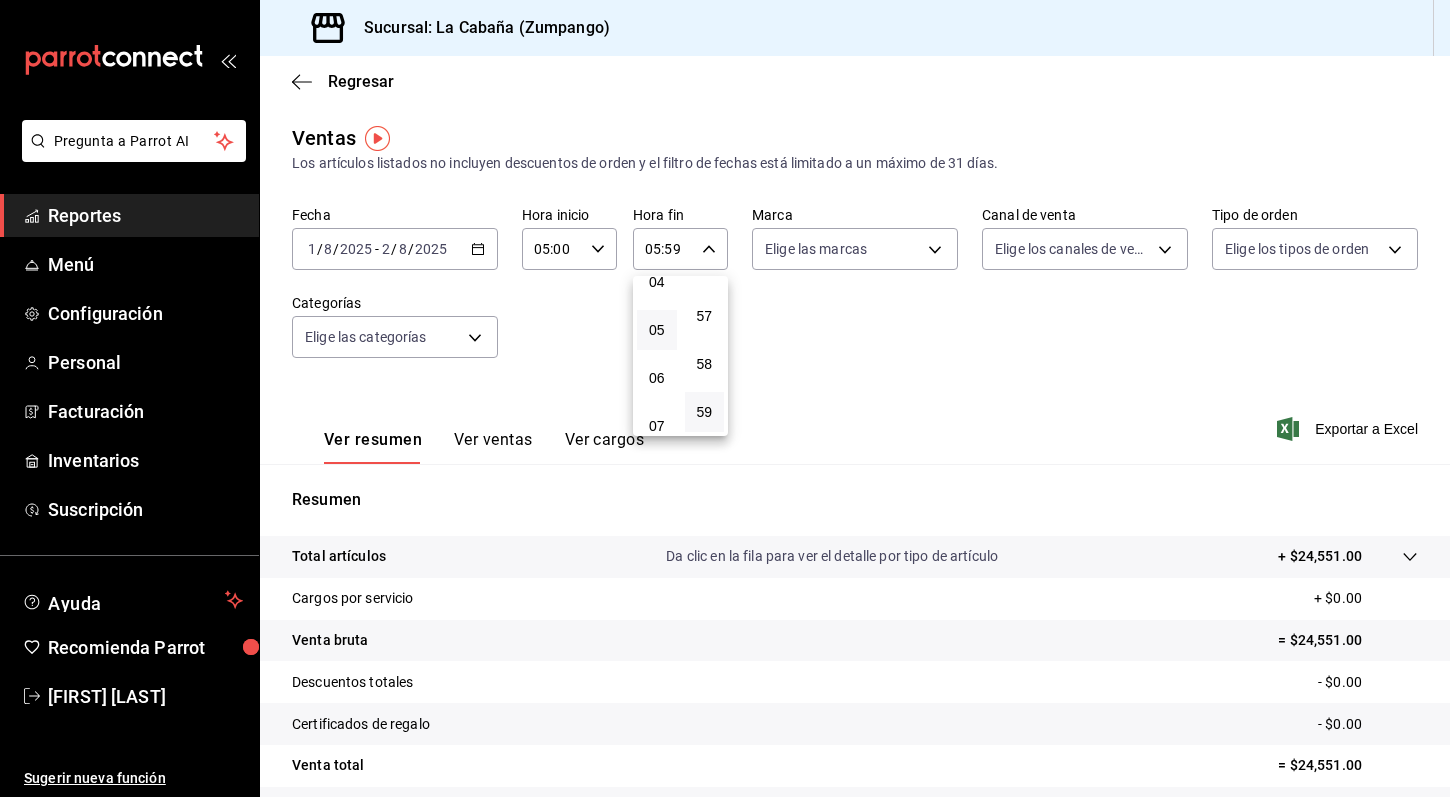 click at bounding box center [725, 398] 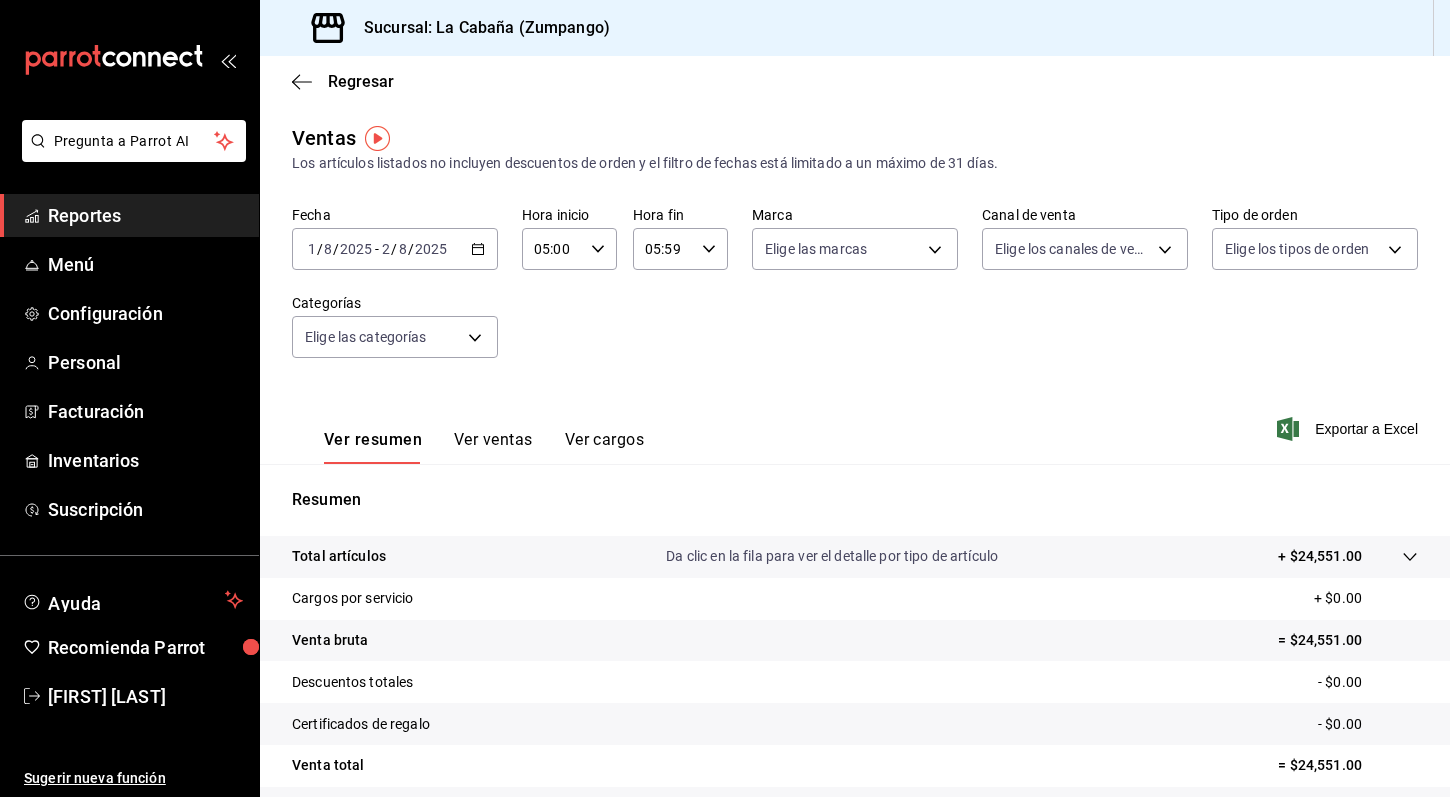 click on "Ver ventas" at bounding box center (493, 447) 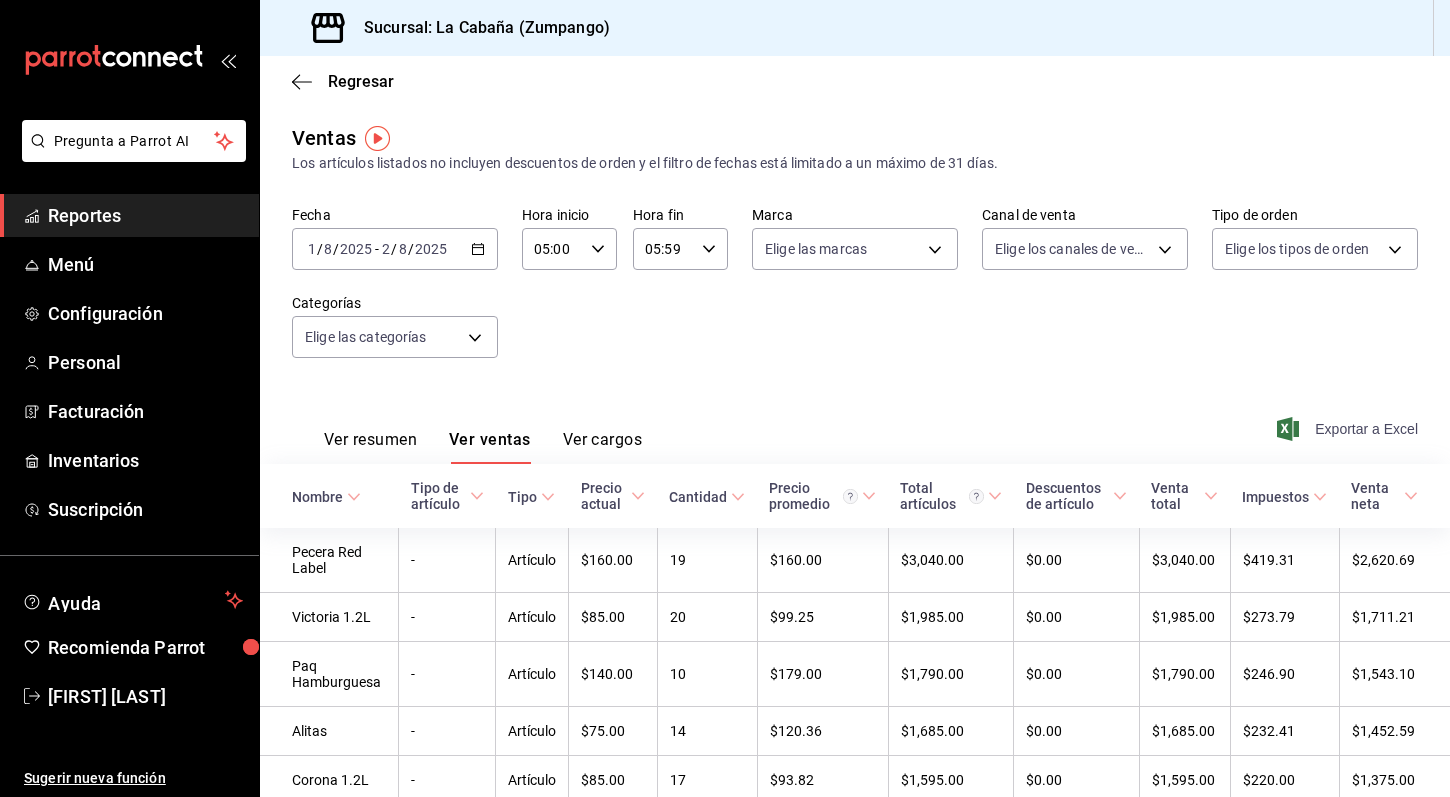 click on "Exportar a Excel" at bounding box center [1349, 429] 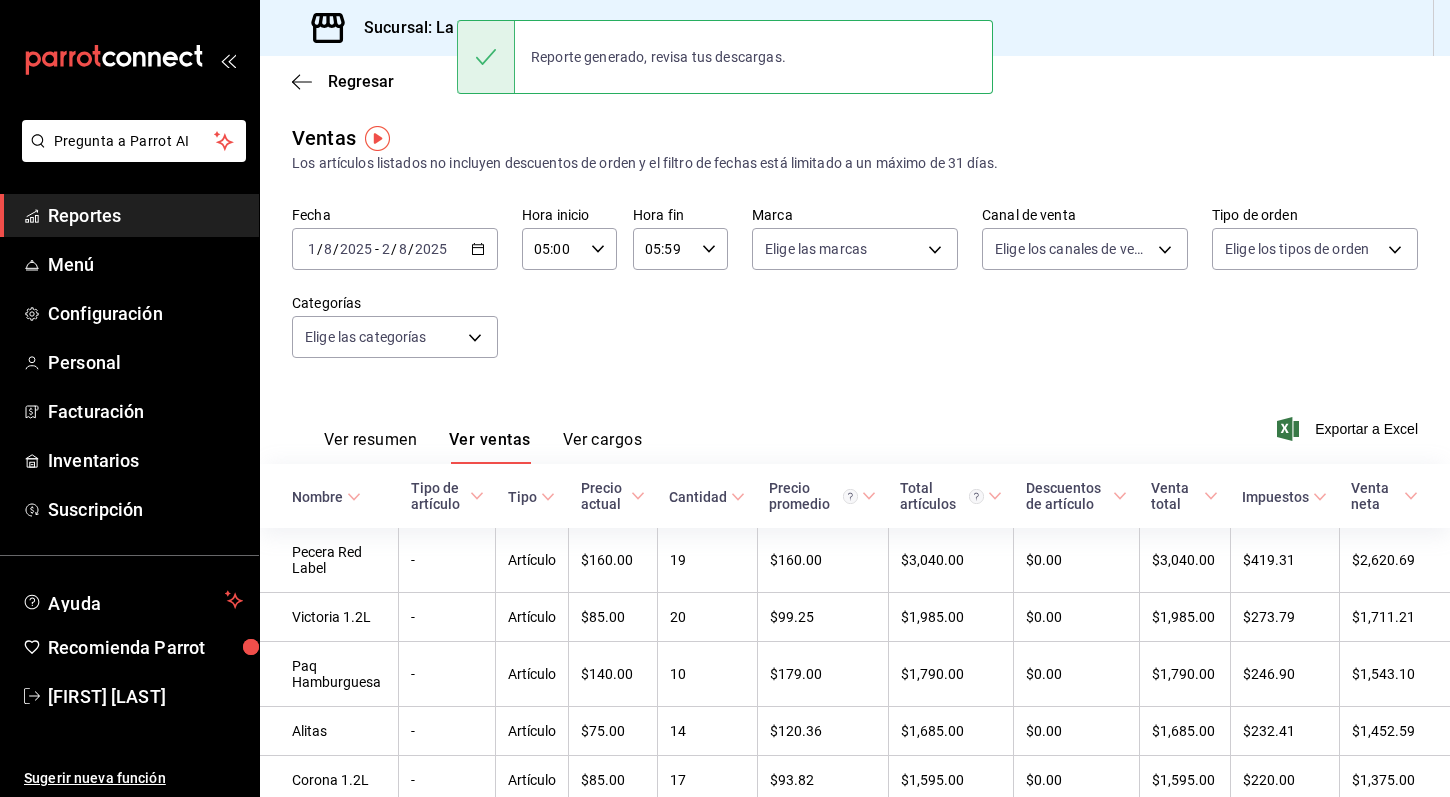 click 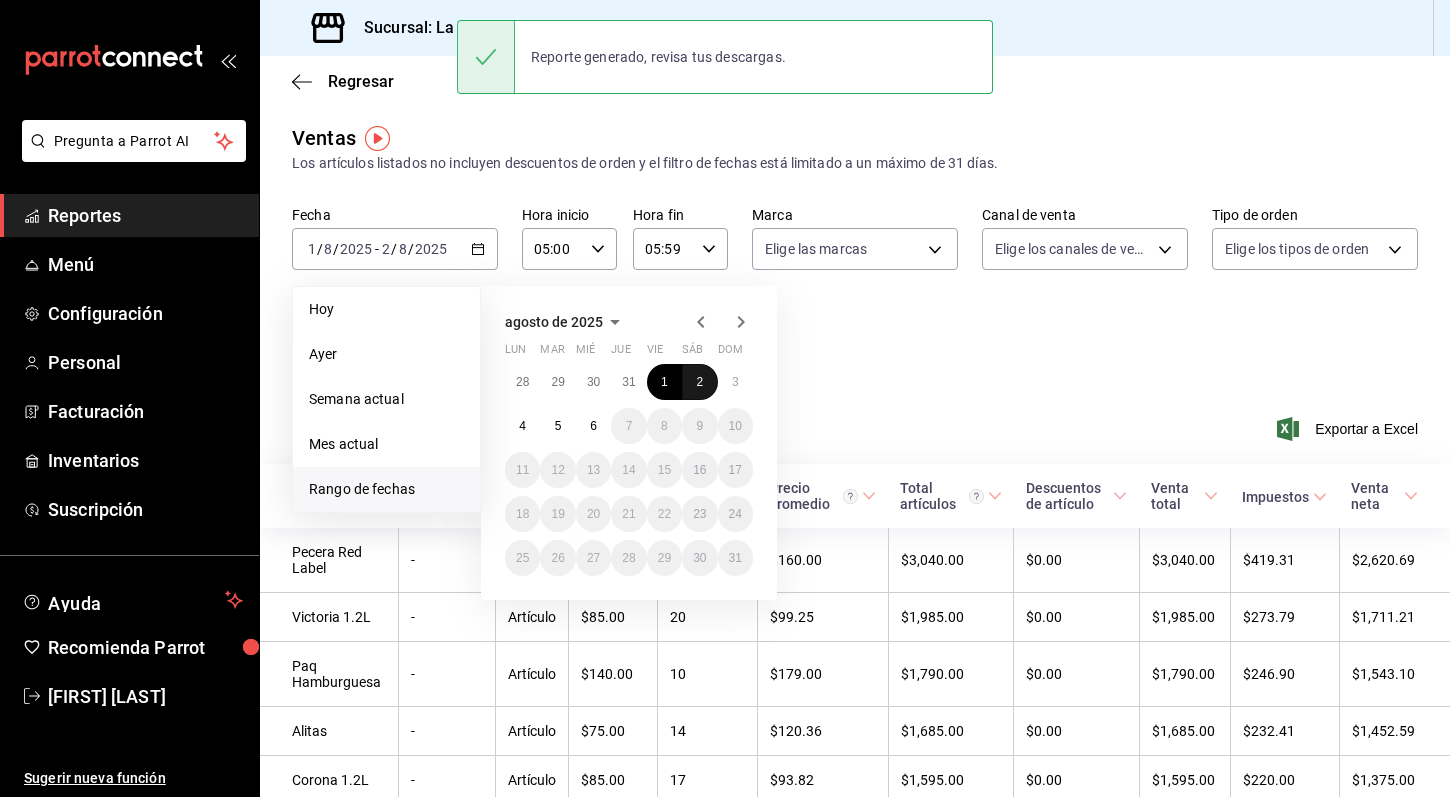 click on "2" at bounding box center (699, 382) 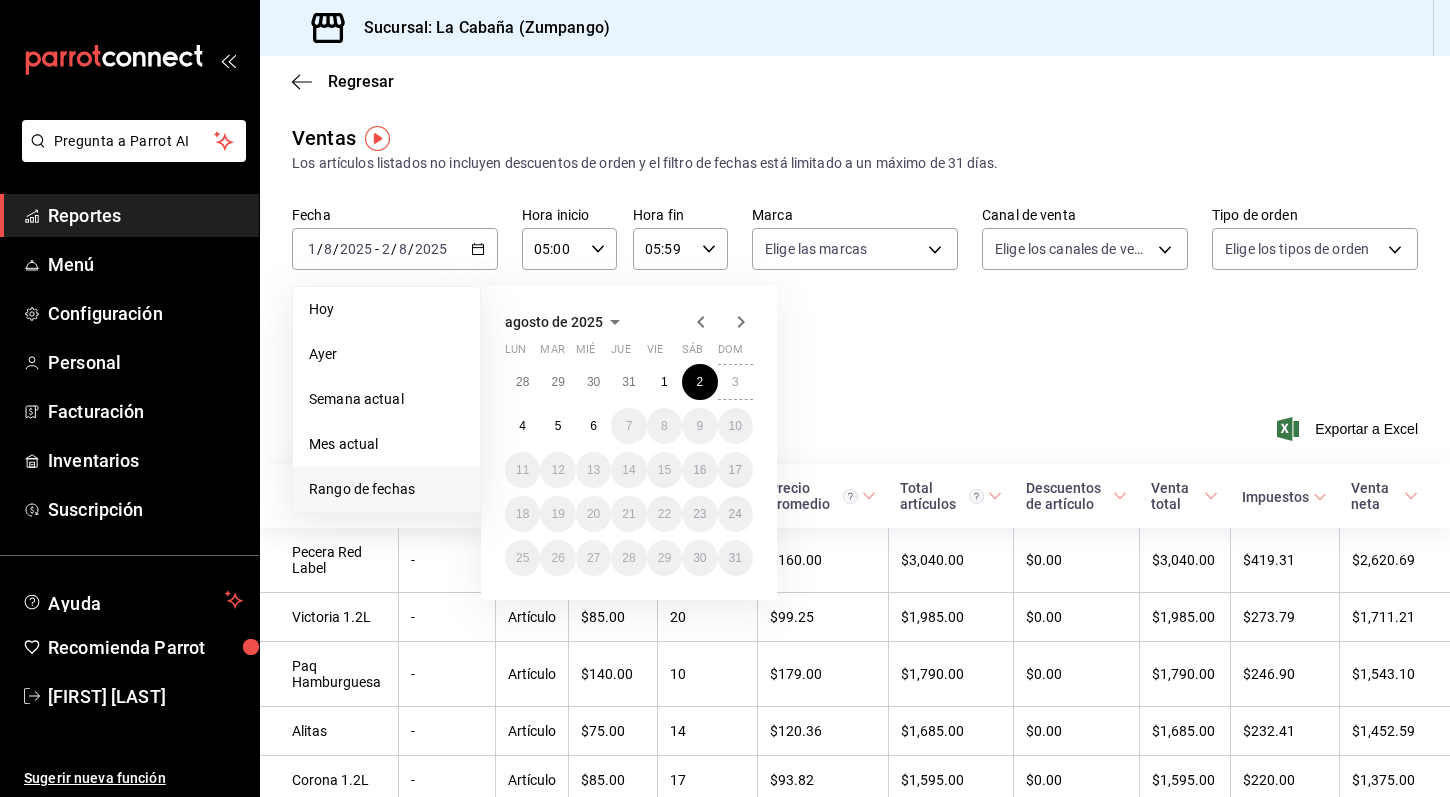 click on "agosto de 2025 lun mar mié jue vie sáb dom 28 29 30 31 1 2 3 4 5 6 7 8 9 10 11 12 13 14 15 16 17 18 19 20 21 22 23 24 25 26 27 28 29 30 31" at bounding box center (629, 443) 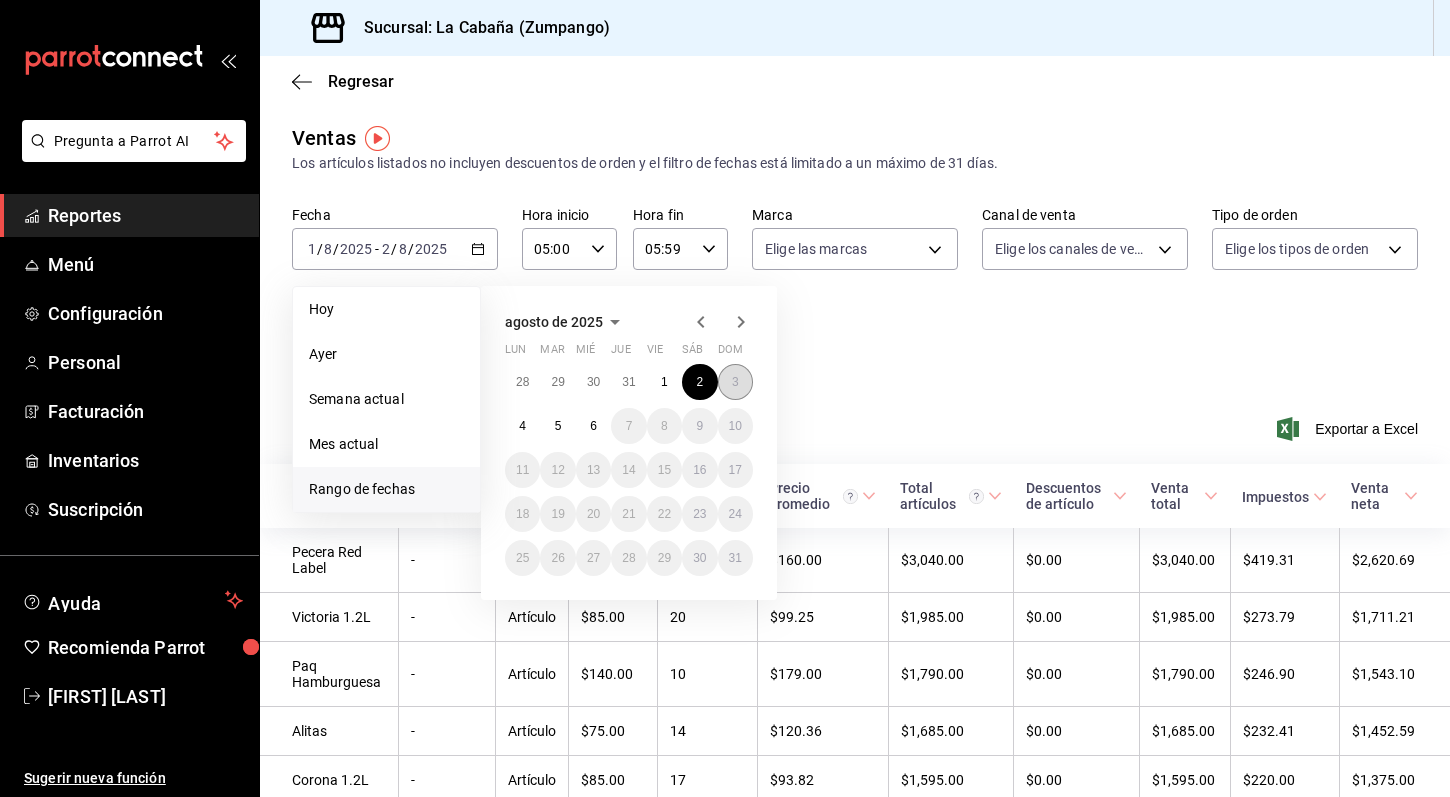 click on "3" at bounding box center (735, 382) 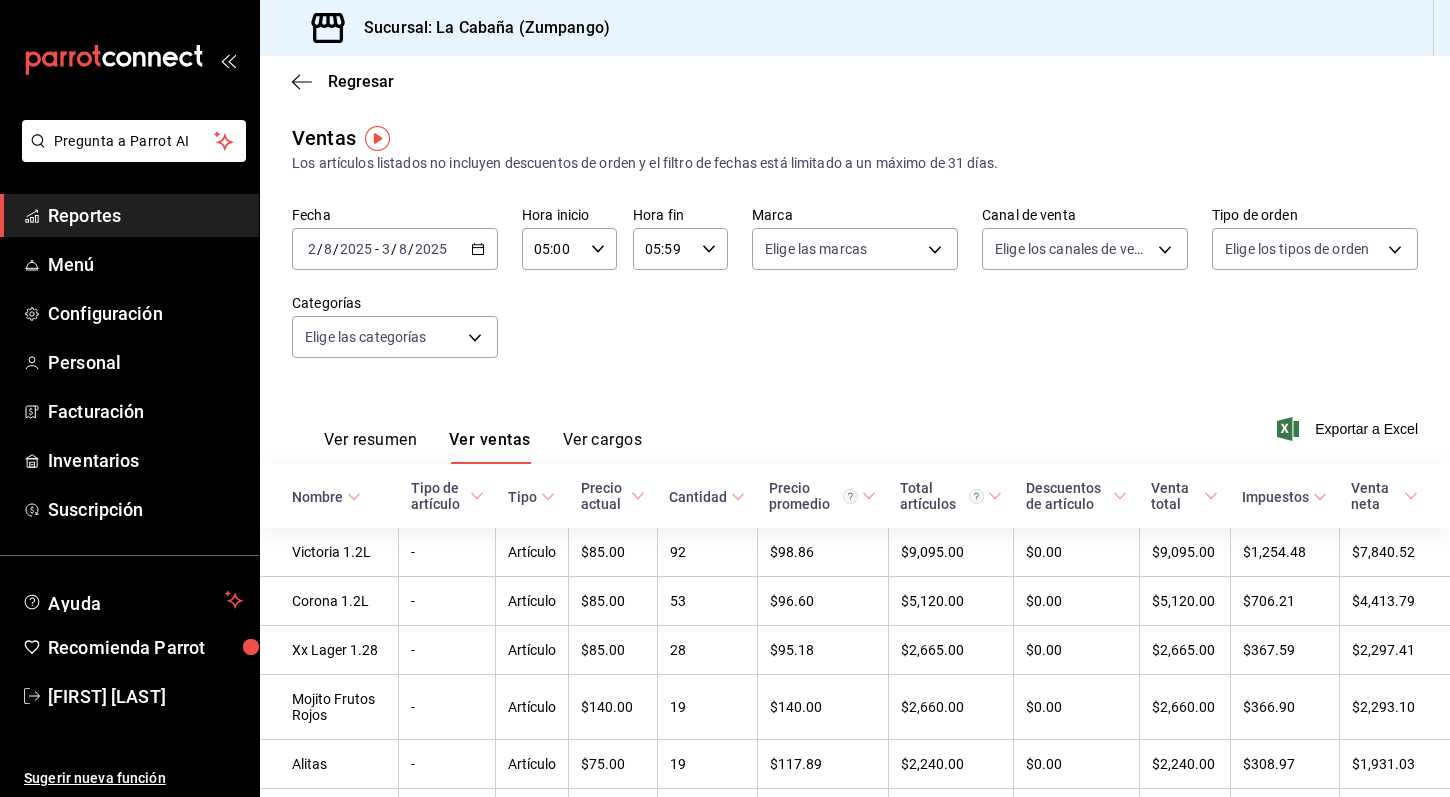 click 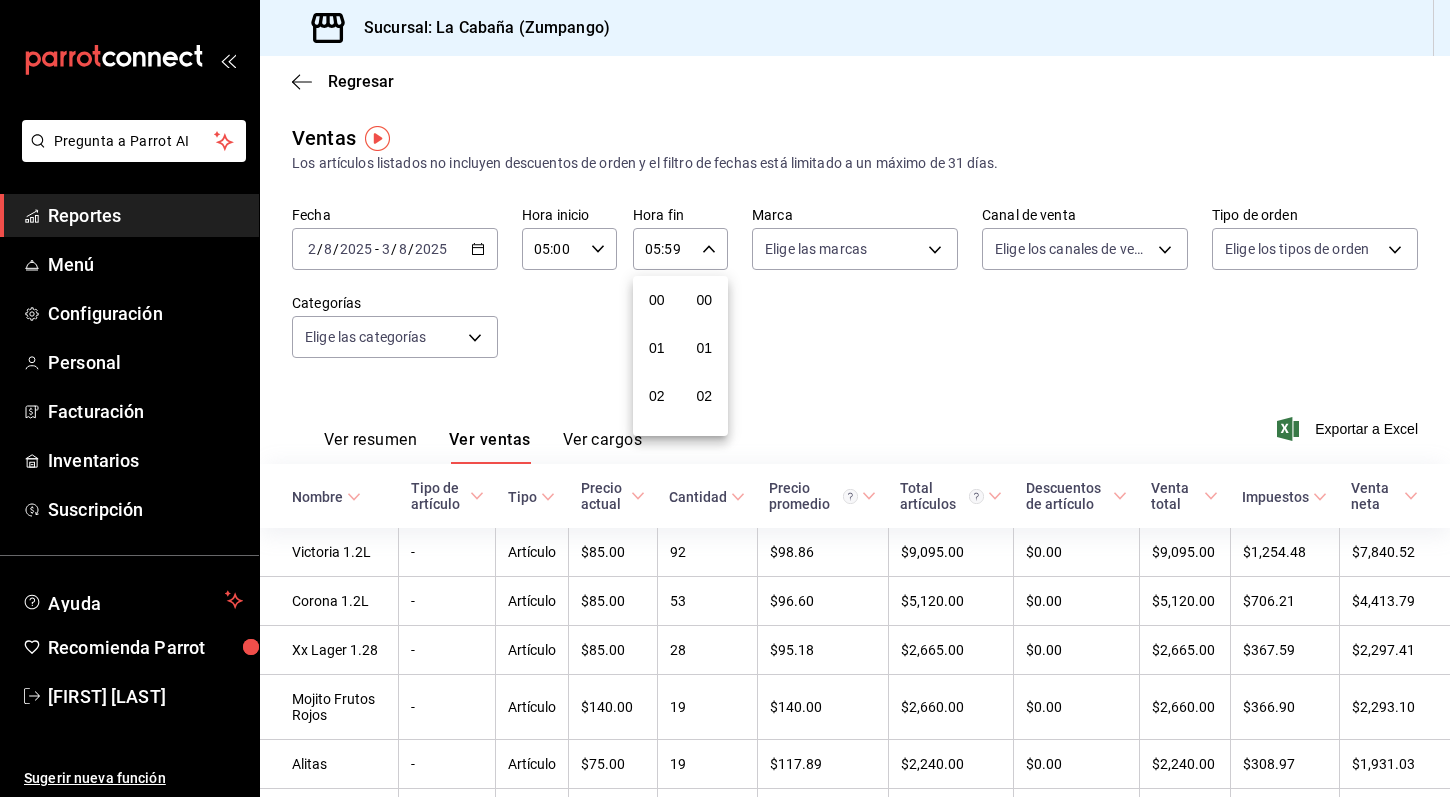scroll, scrollTop: 245, scrollLeft: 0, axis: vertical 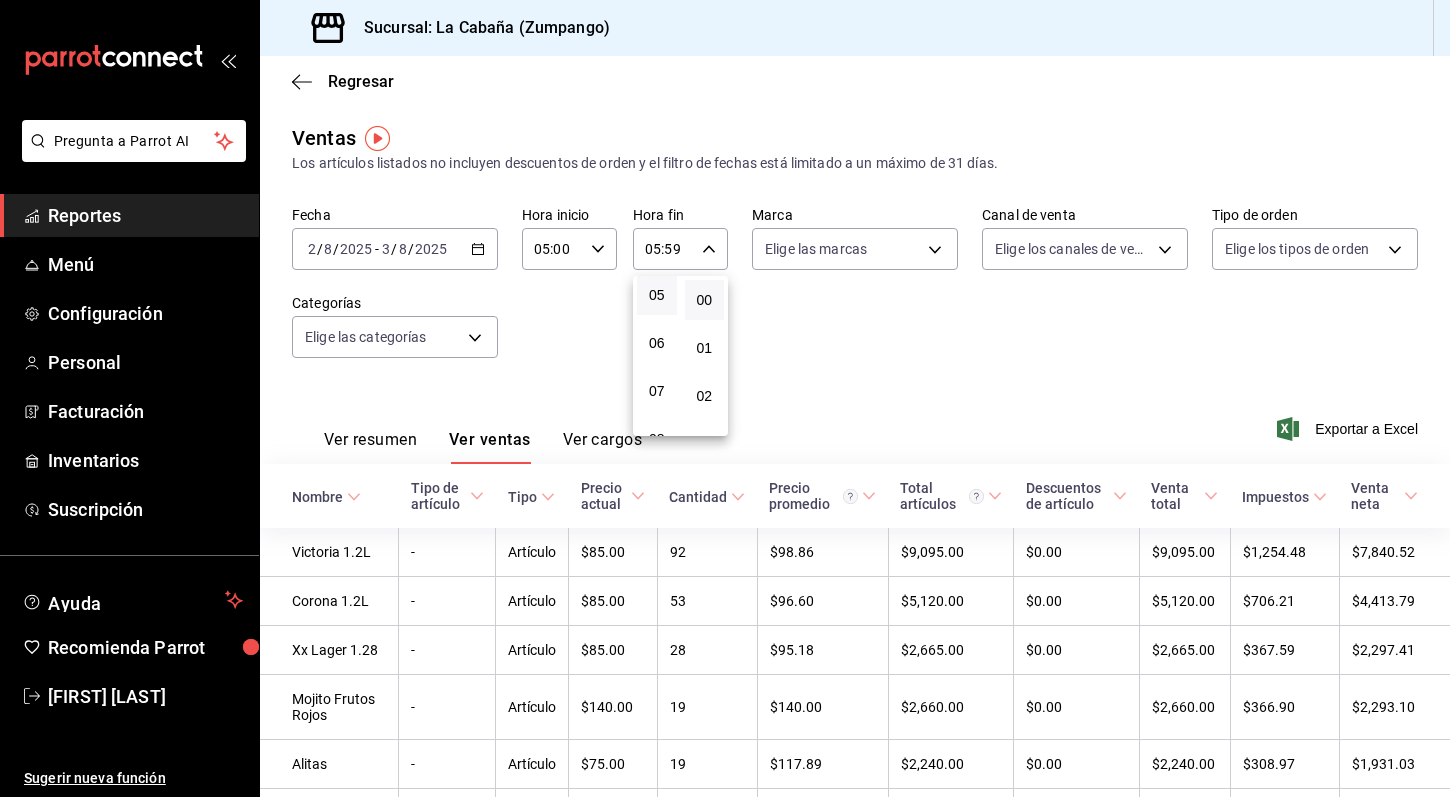 click on "00" at bounding box center [705, 300] 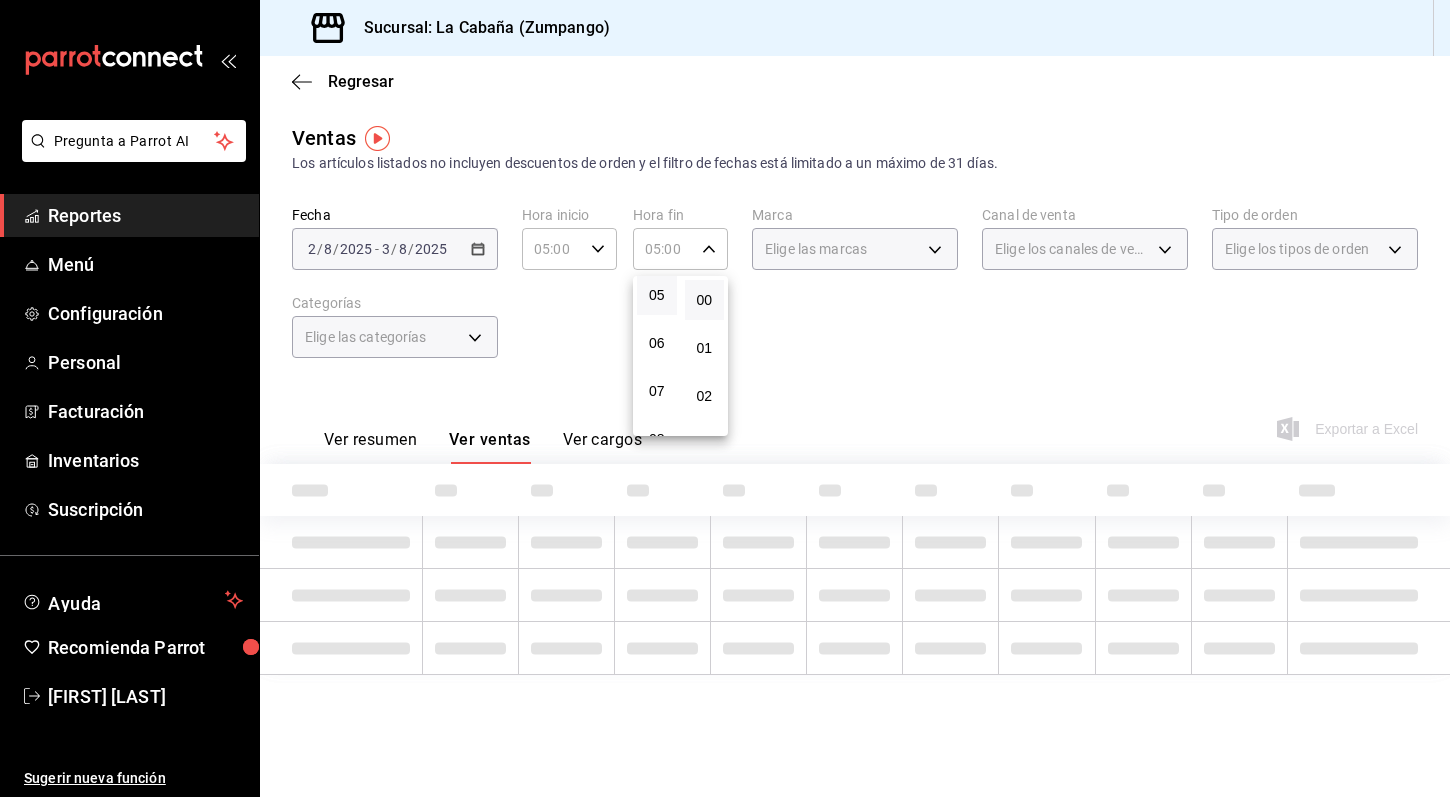 click at bounding box center [725, 398] 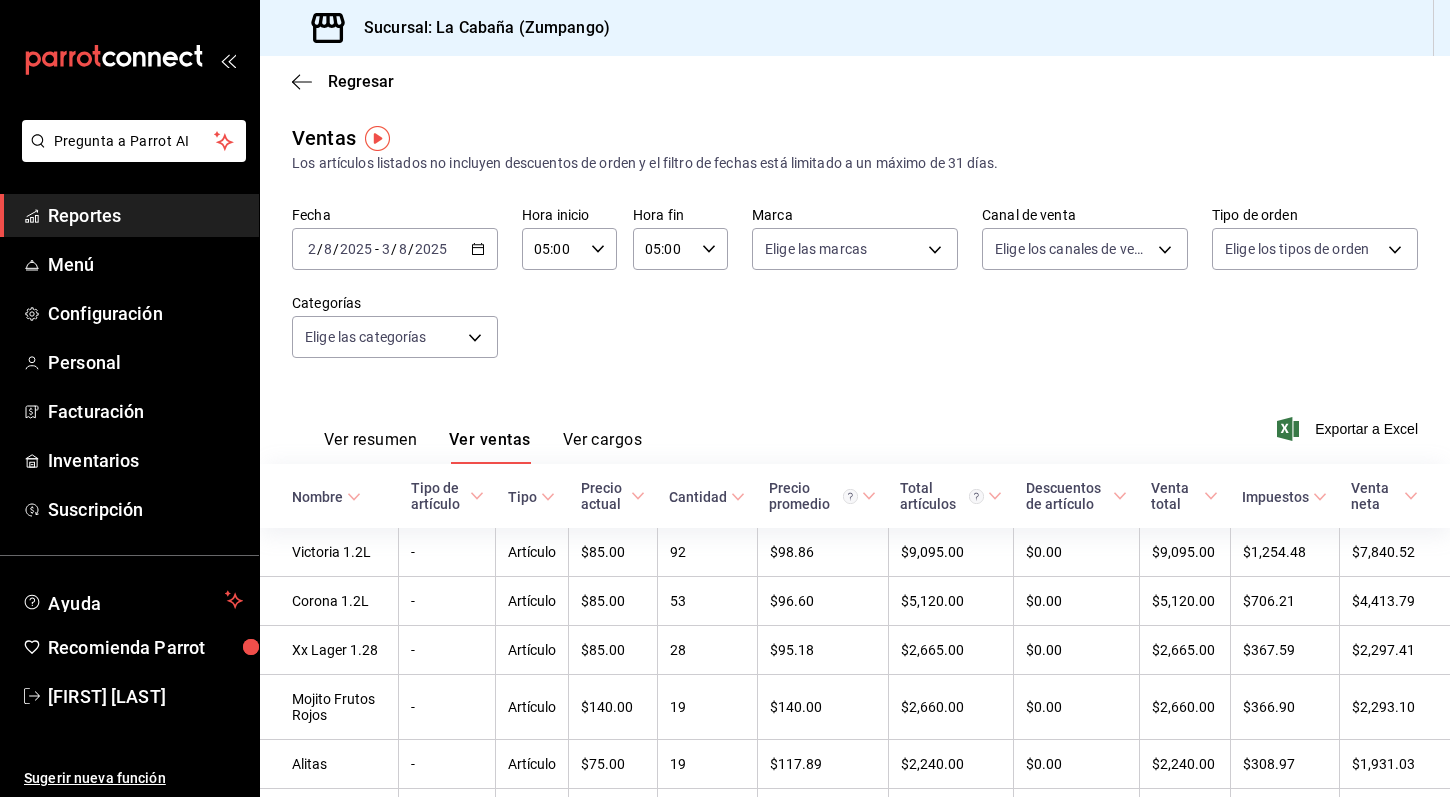 click on "Fecha [DATE] [DATE] - [DATE] [DATE] Hora inicio 05:00 Hora inicio Hora fin 05:00 Hora fin Marca Elige las marcas Canal de venta Elige los canales de venta Tipo de orden Elige los tipos de orden Categorías Elige las categorías" at bounding box center (855, 294) 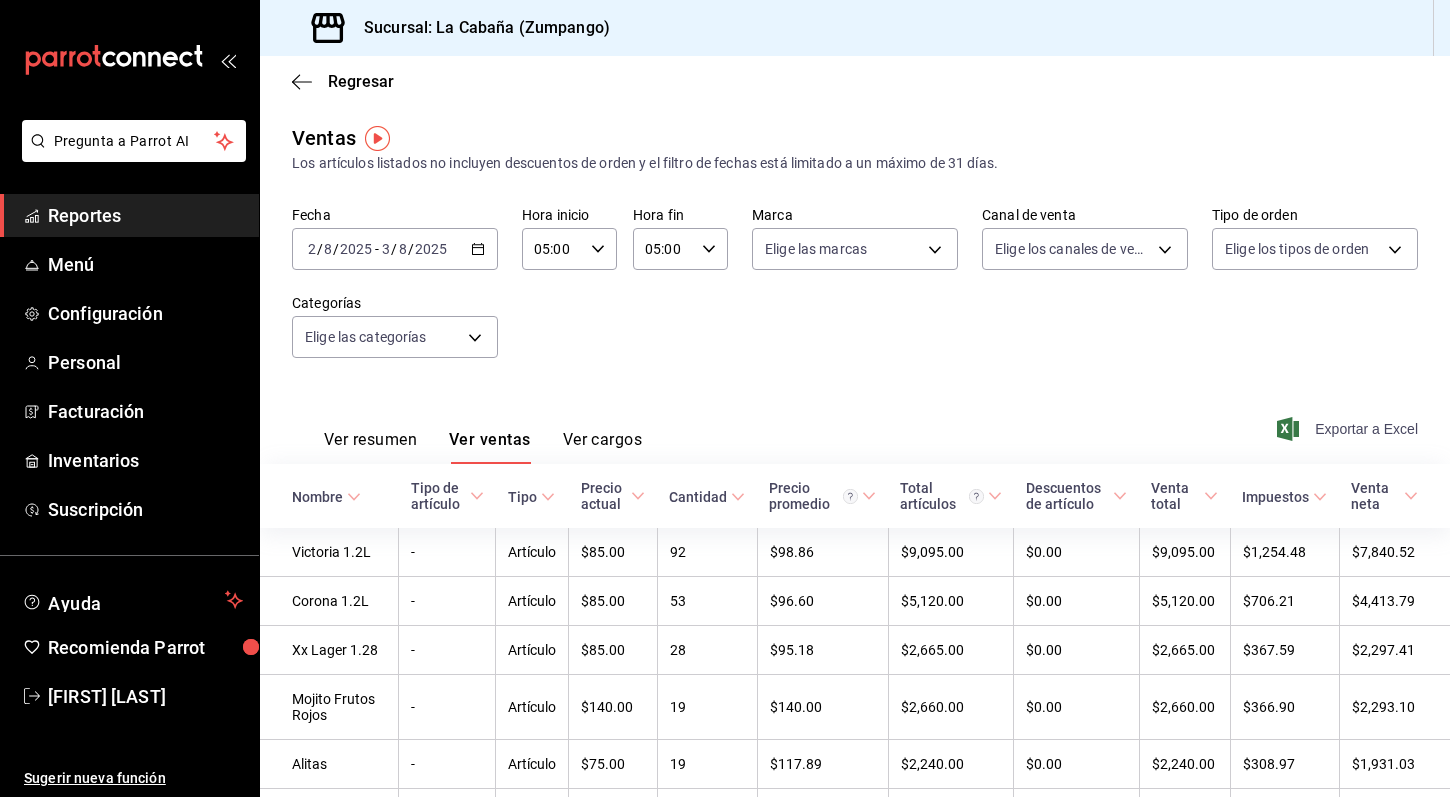 click on "Exportar a Excel" at bounding box center [1349, 429] 